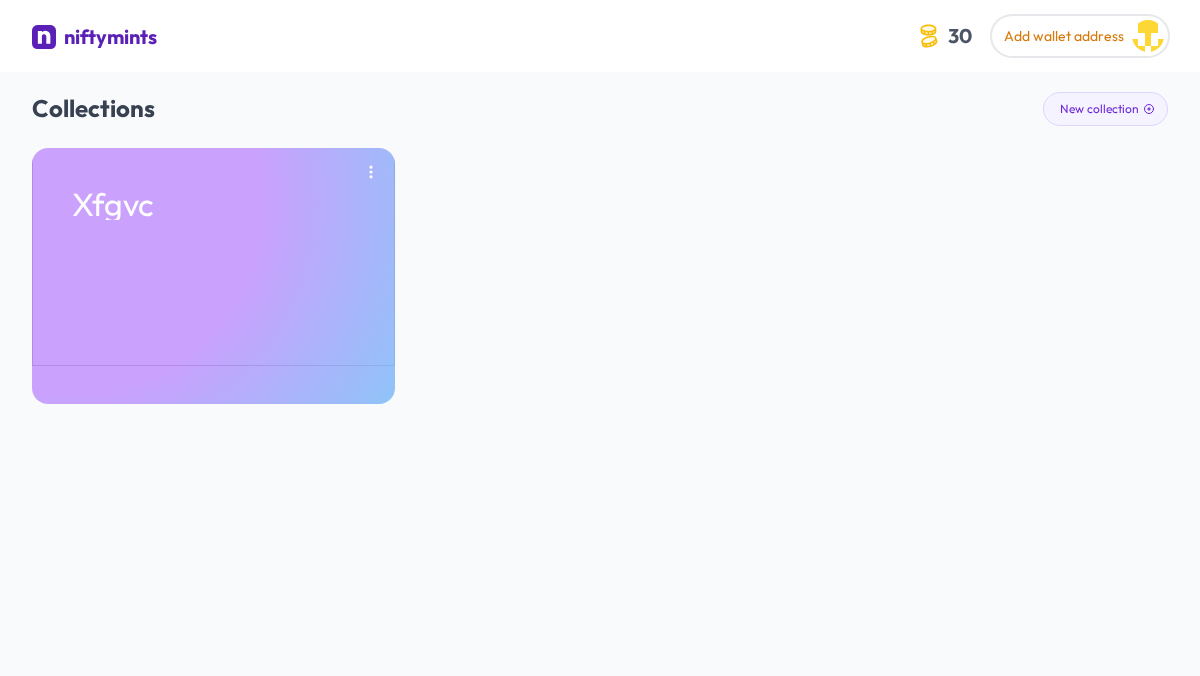 scroll, scrollTop: 0, scrollLeft: 0, axis: both 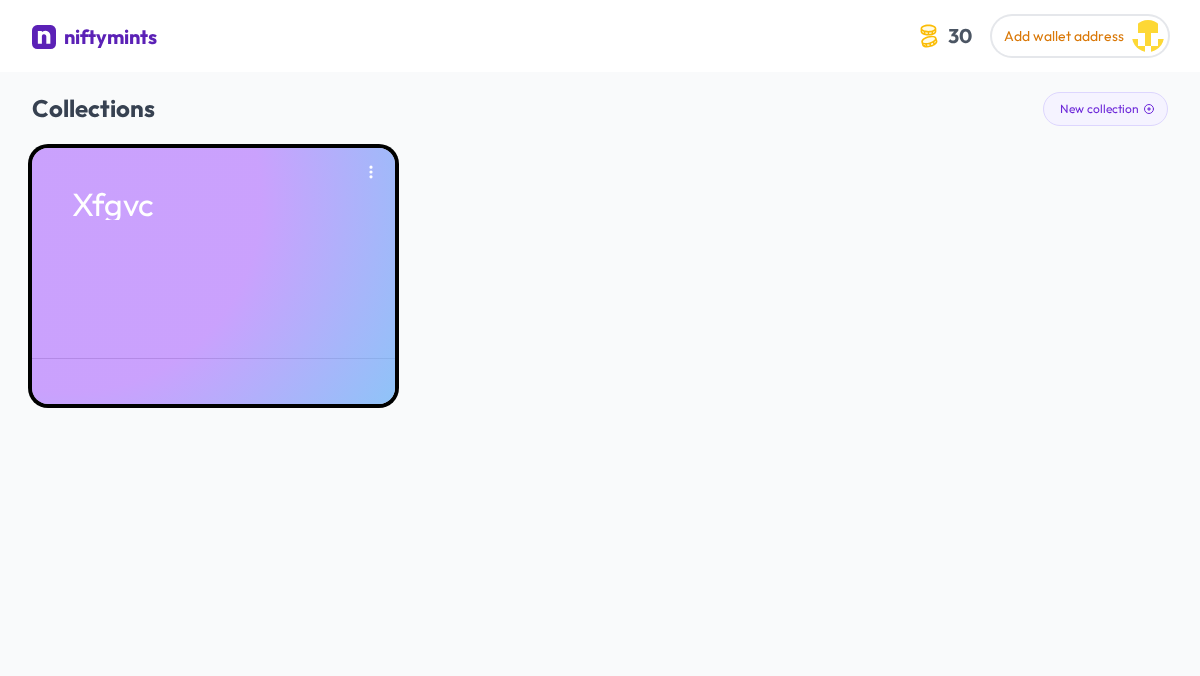 click on "Xfgvc" at bounding box center [213, 276] 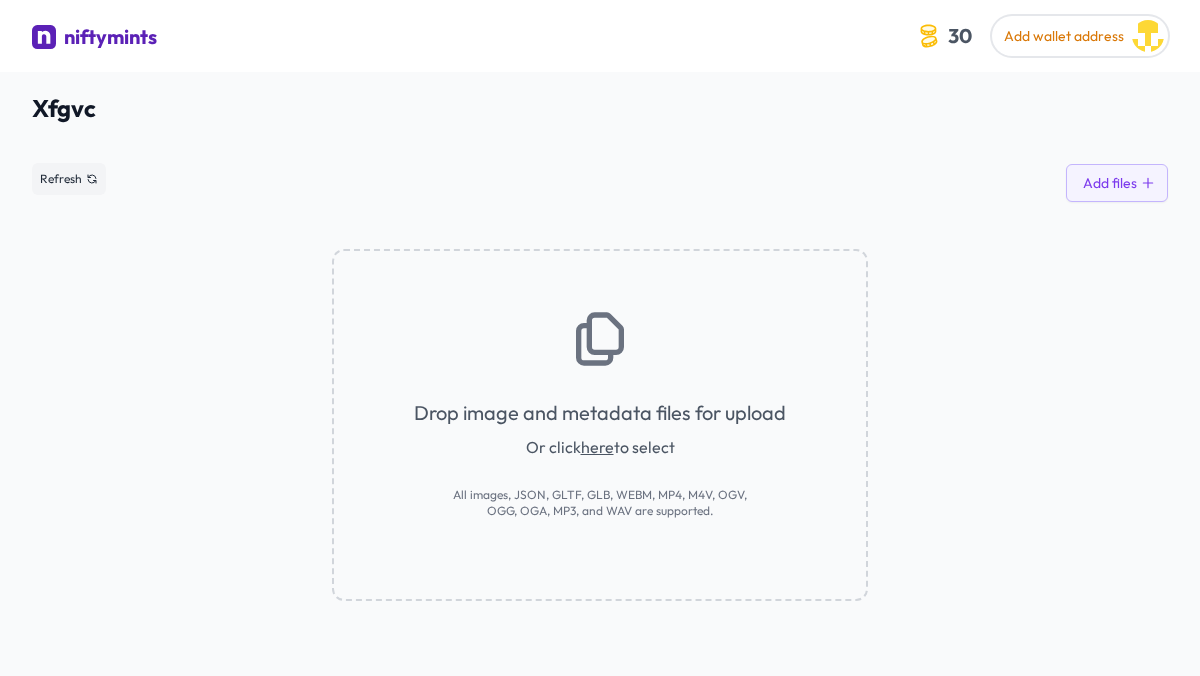 click on "here" at bounding box center (597, 447) 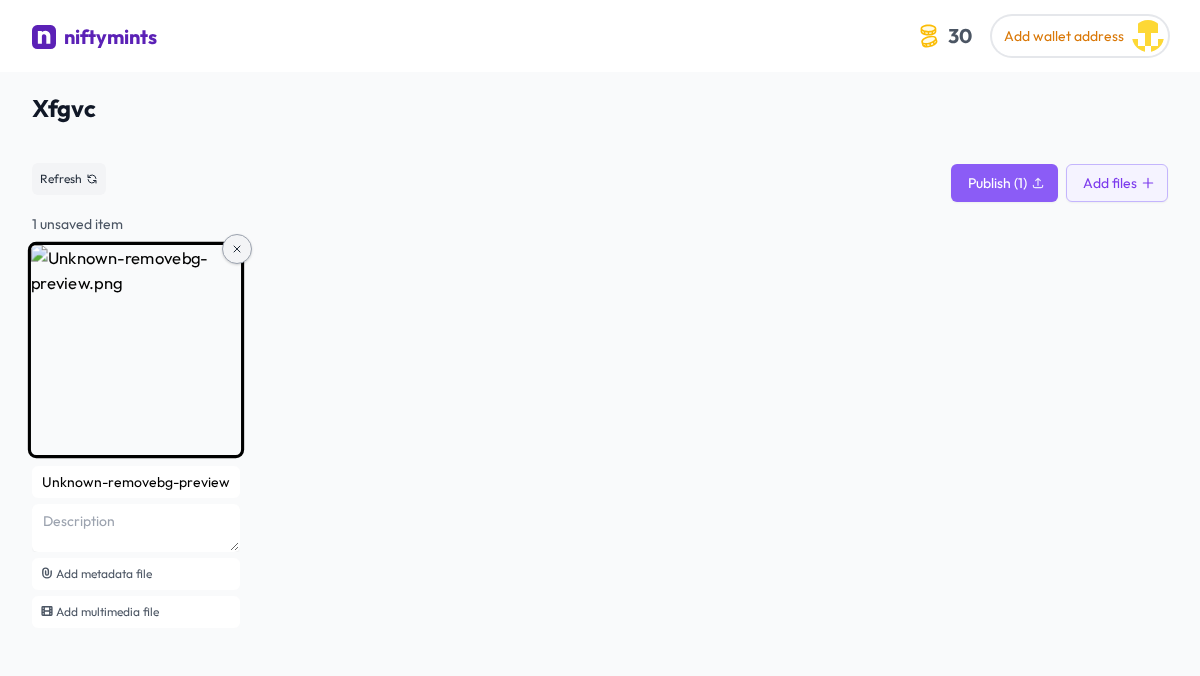 click 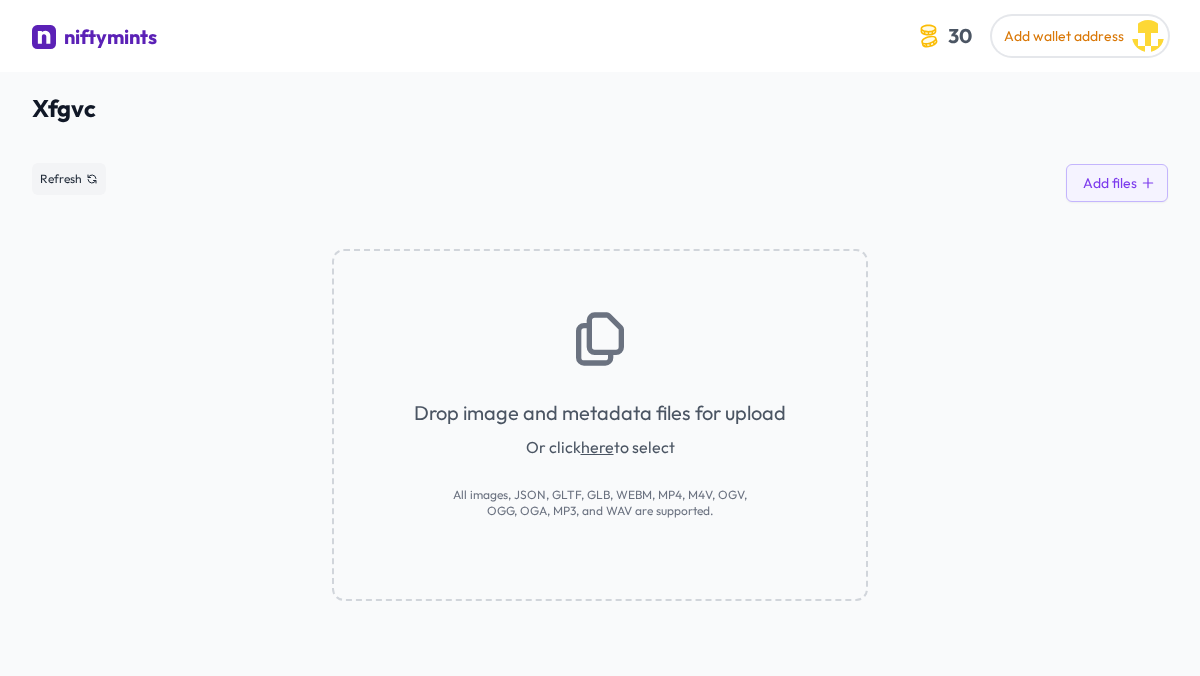 click at bounding box center (44, 37) 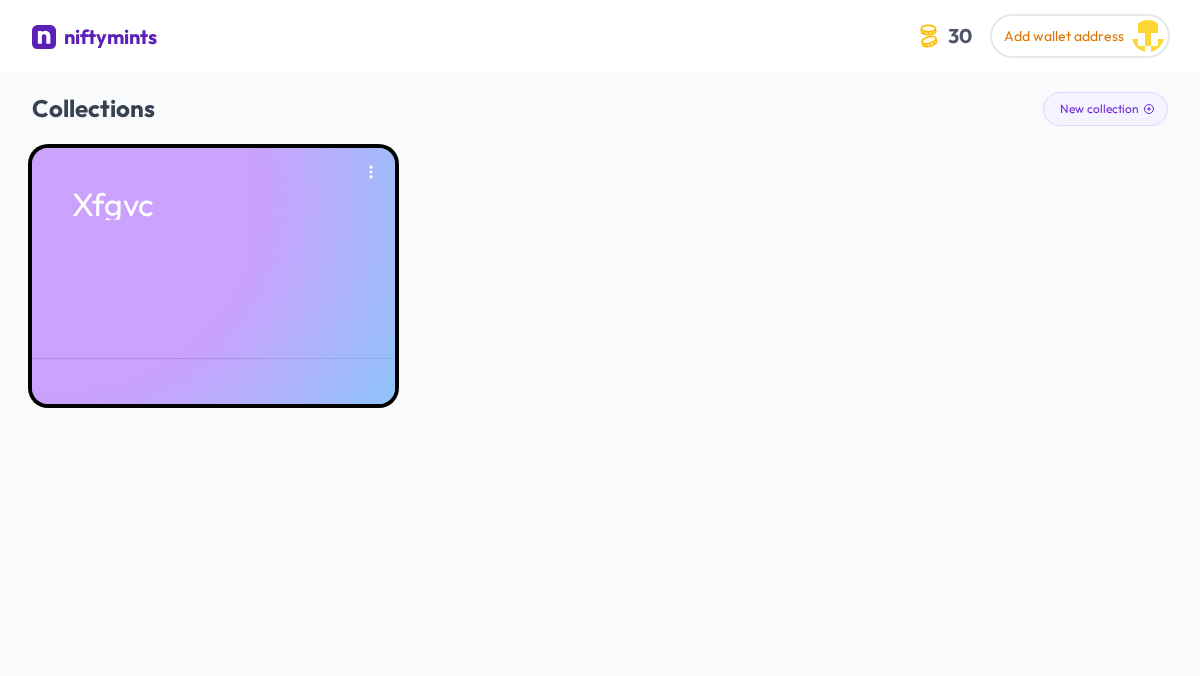 click on "Xfgvc" at bounding box center (213, 276) 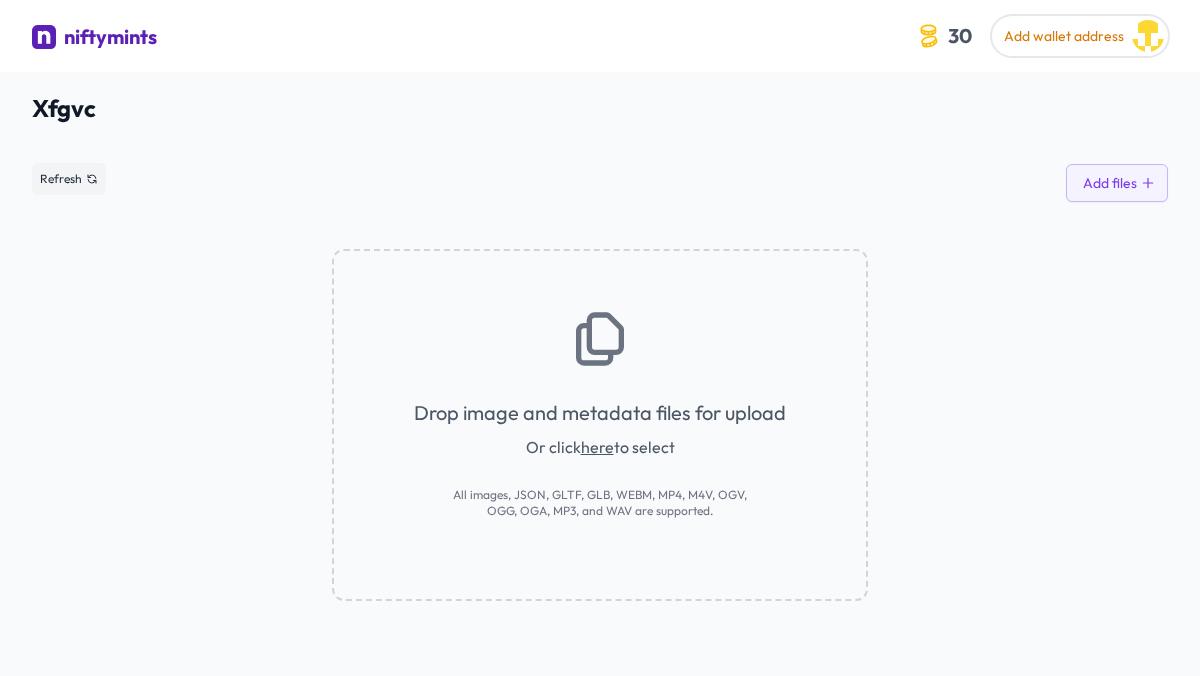 click at bounding box center (44, 37) 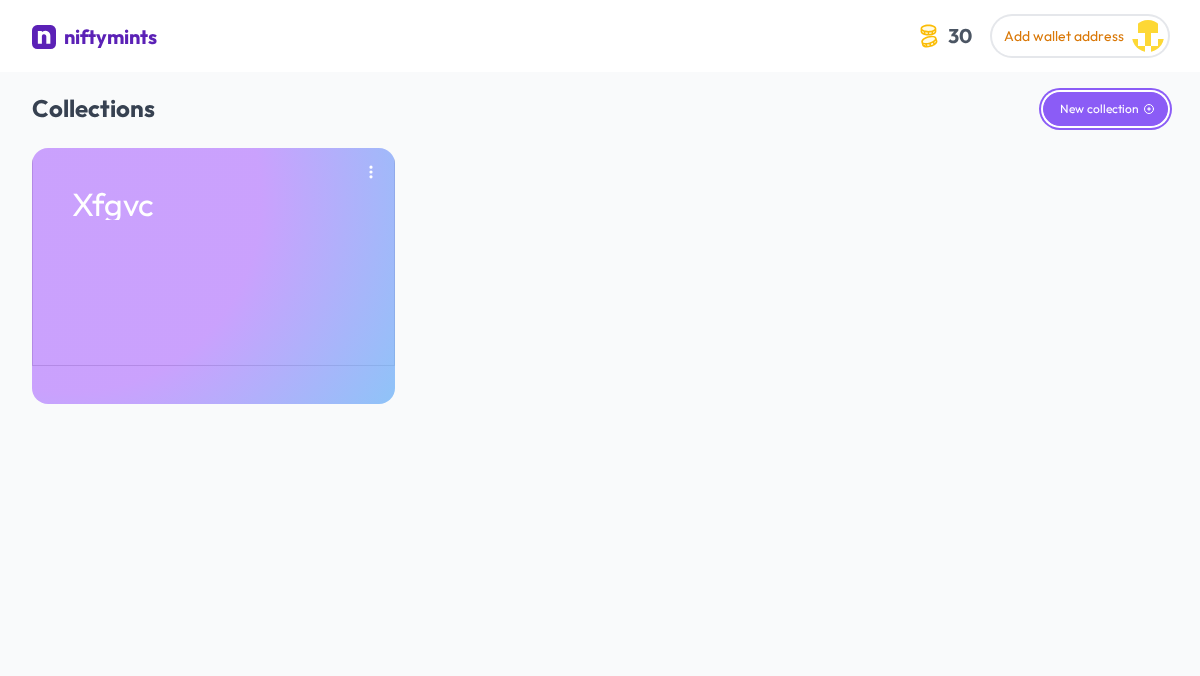 click on "New collection" at bounding box center (1105, 109) 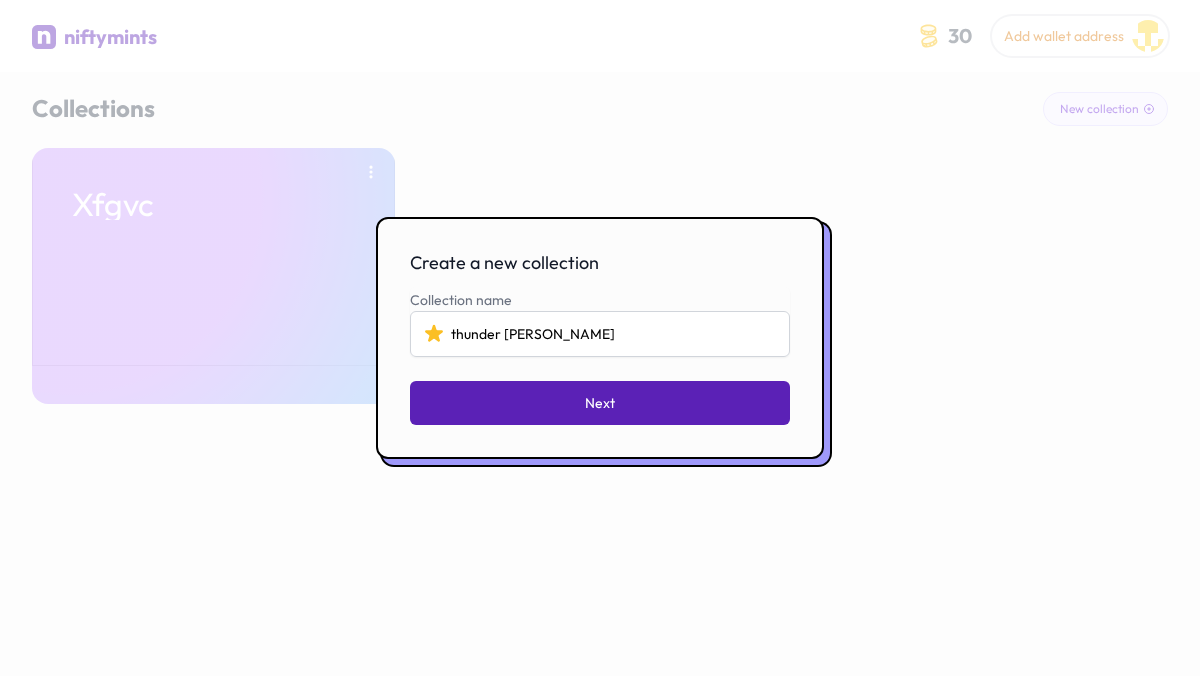click on "Next" at bounding box center [600, 403] 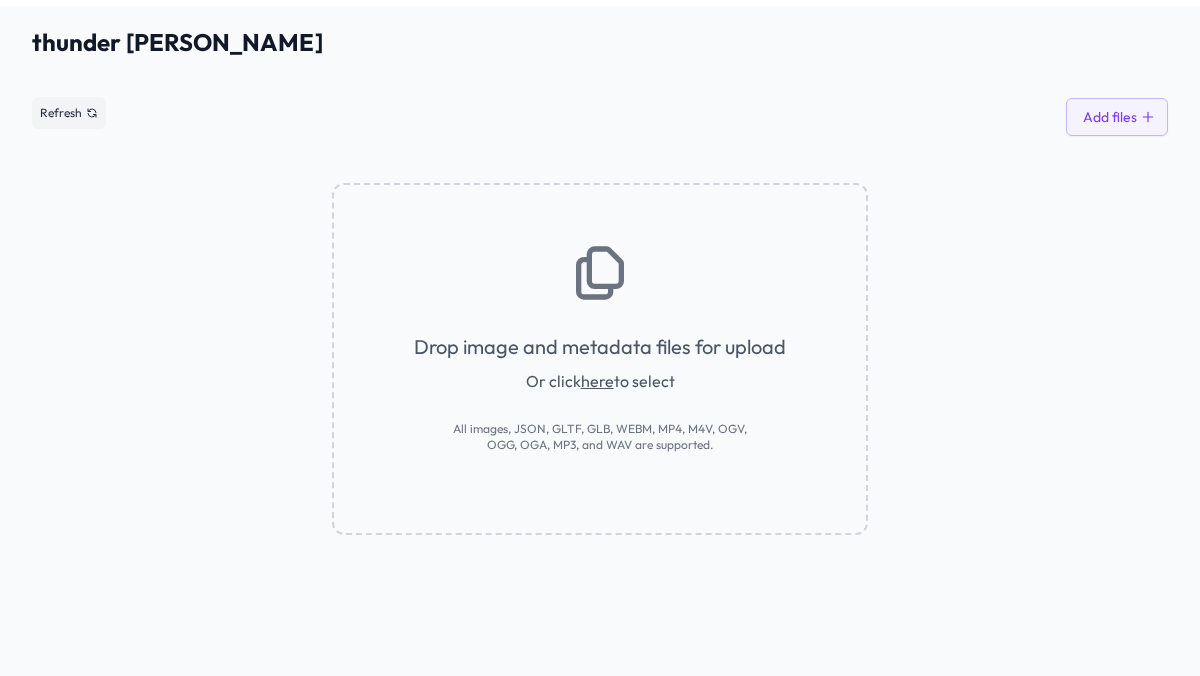 scroll, scrollTop: 72, scrollLeft: 0, axis: vertical 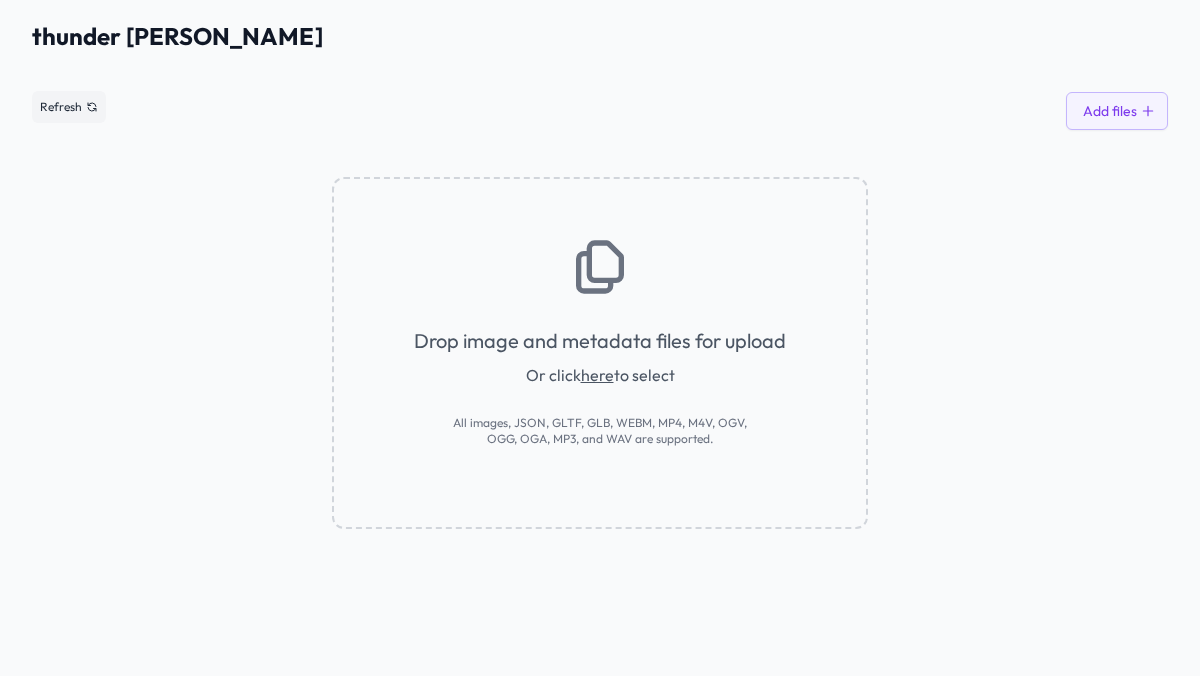 click on "here" at bounding box center (597, 375) 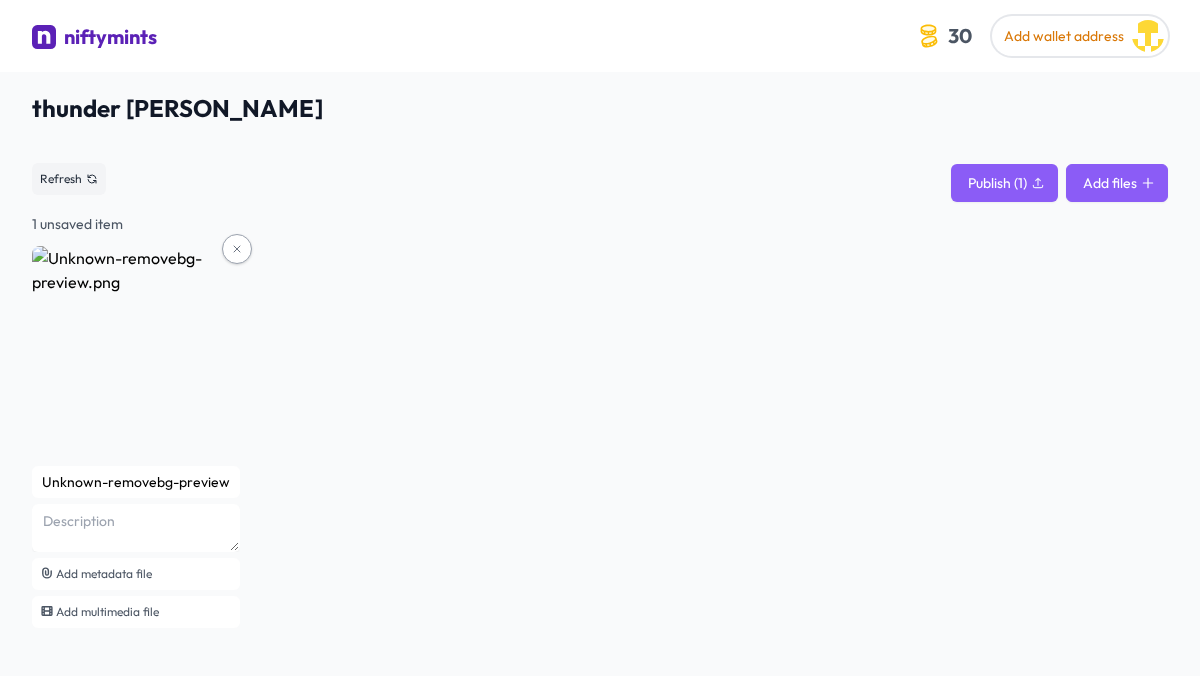 click on "Add files" at bounding box center (1117, 183) 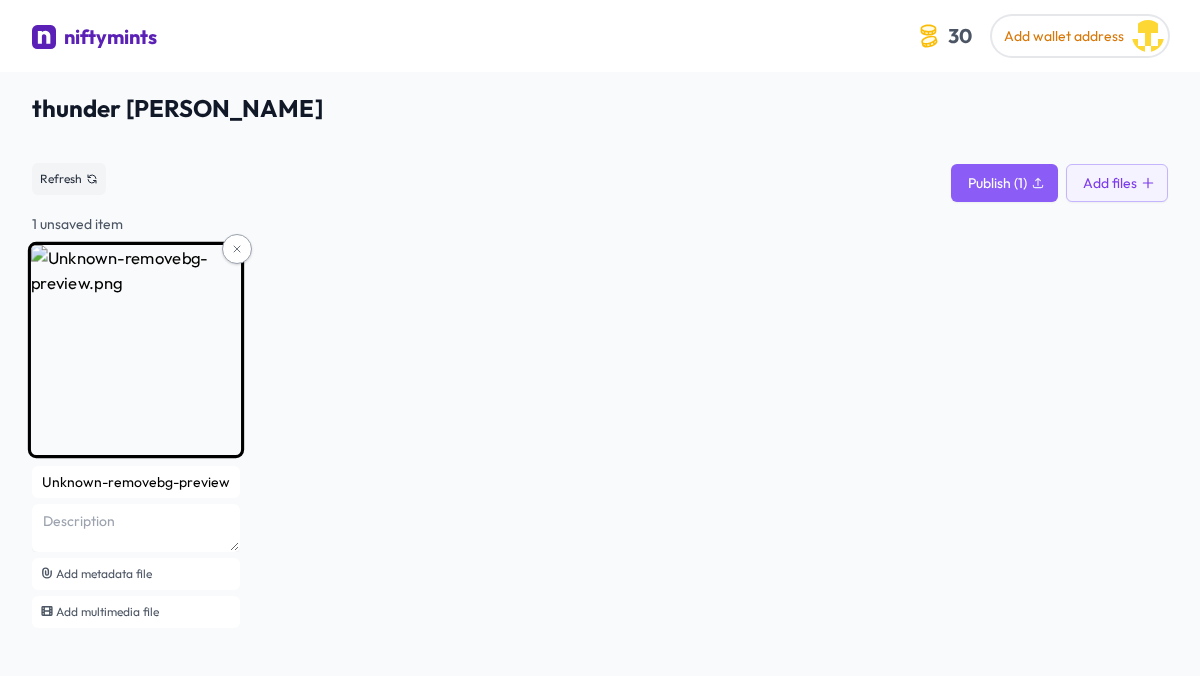 click on "Unknown-removebg-preview" at bounding box center (136, 482) 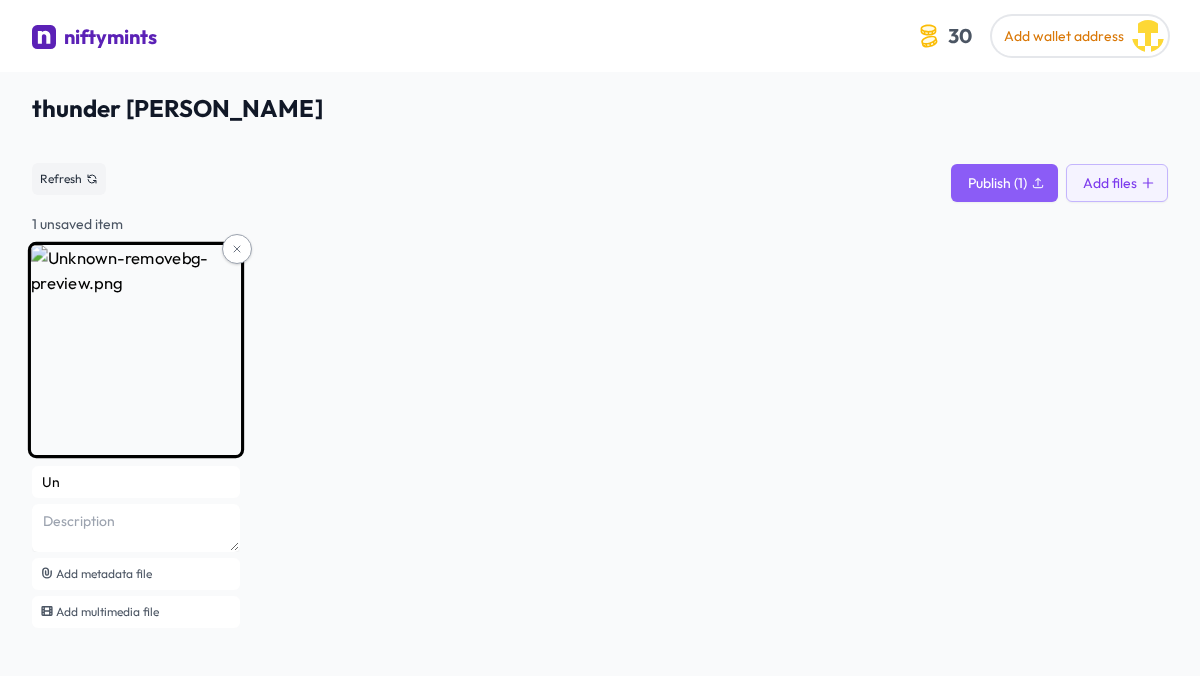 type on "U" 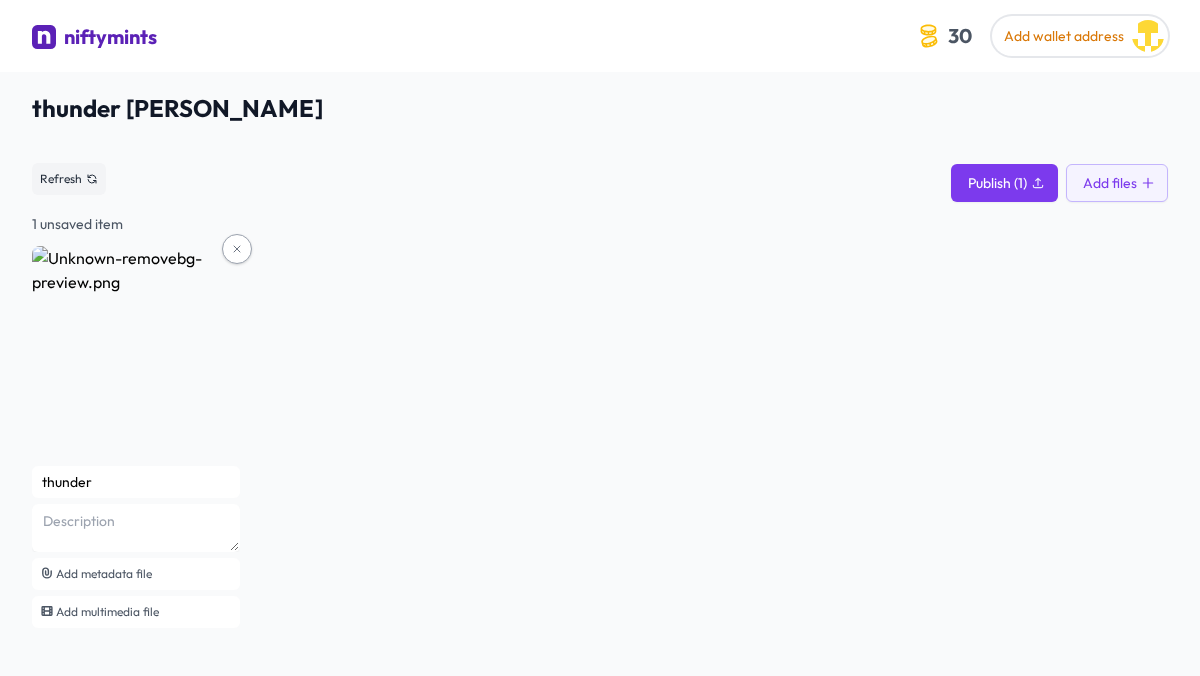 type on "thunder" 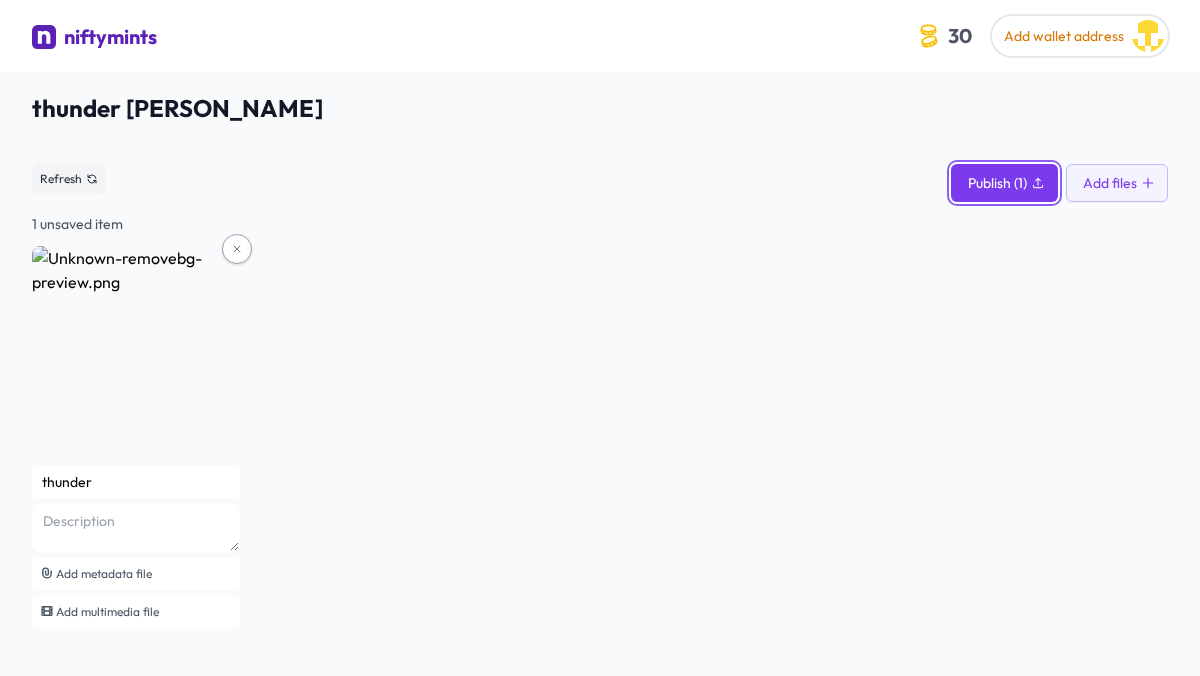 click on "Publish (1)" at bounding box center (997, 183) 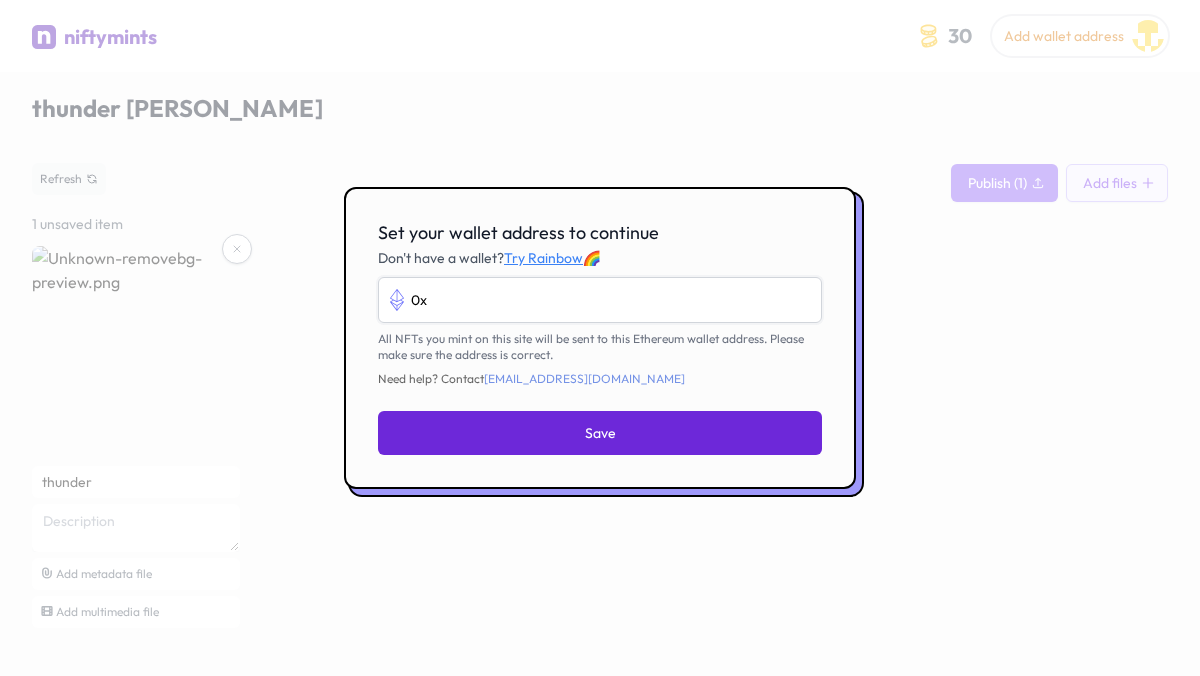 type on "0" 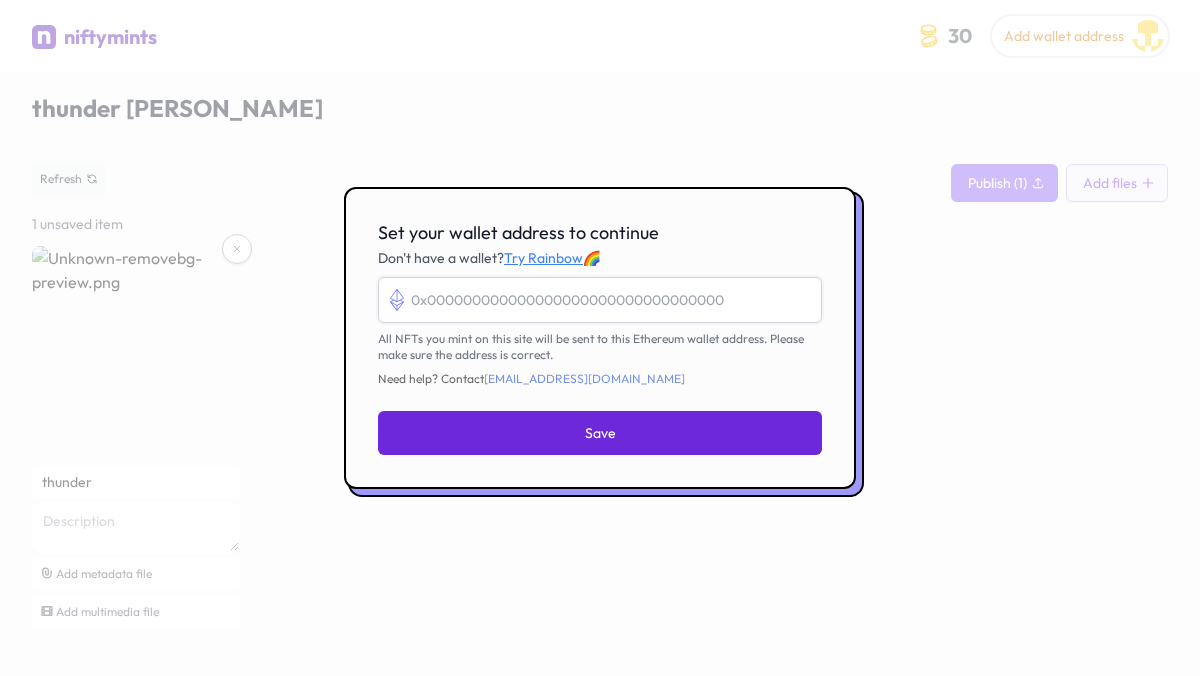 click on "Set your wallet address to continue" at bounding box center [600, 300] 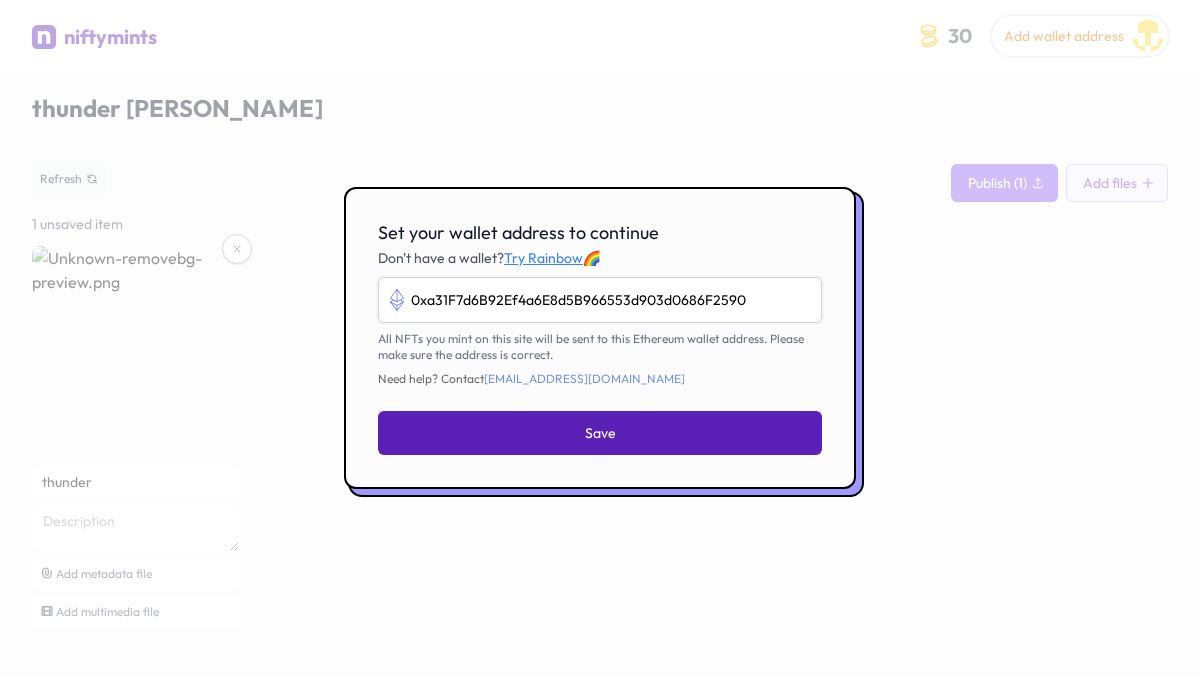 type on "0xa31F7d6B92Ef4a6E8d5B966553d903d0686F2590" 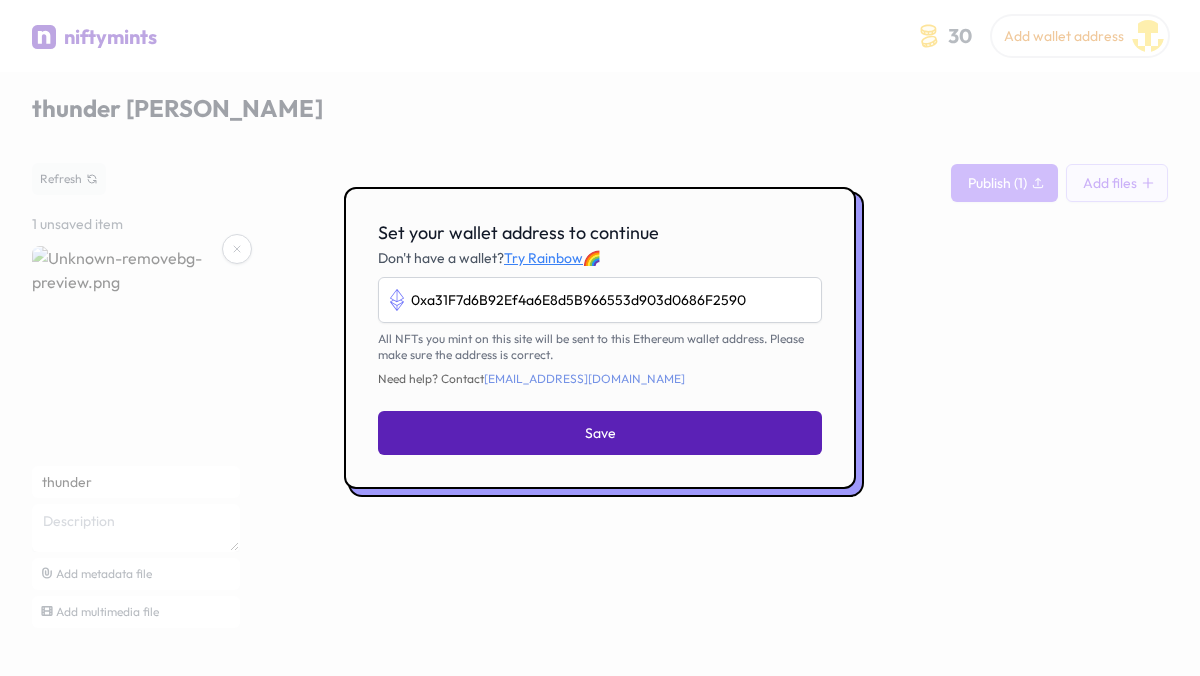 click on "Save" at bounding box center [600, 433] 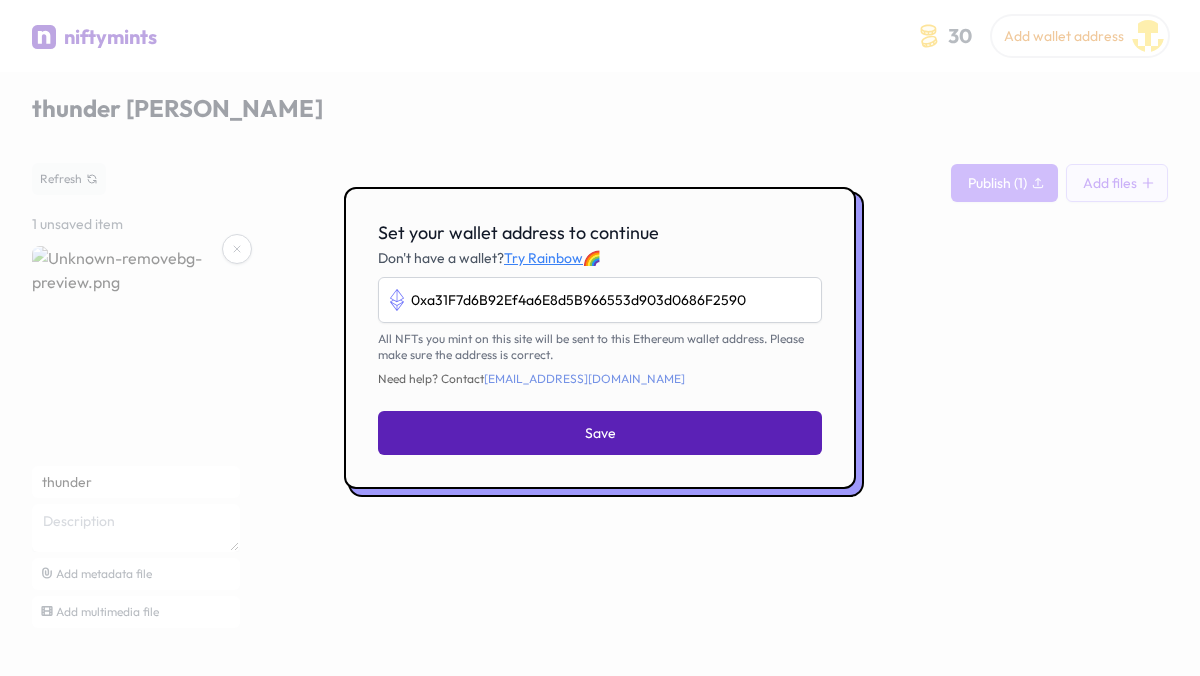 type 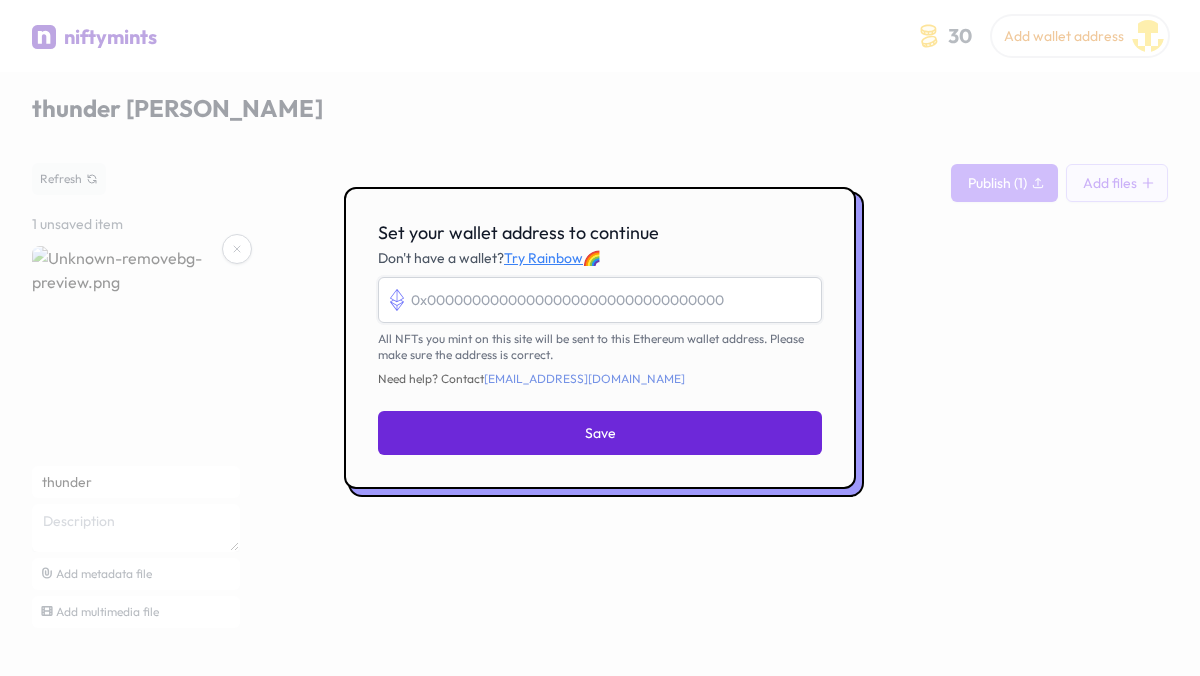 click on "Set your wallet address to continue" at bounding box center (600, 300) 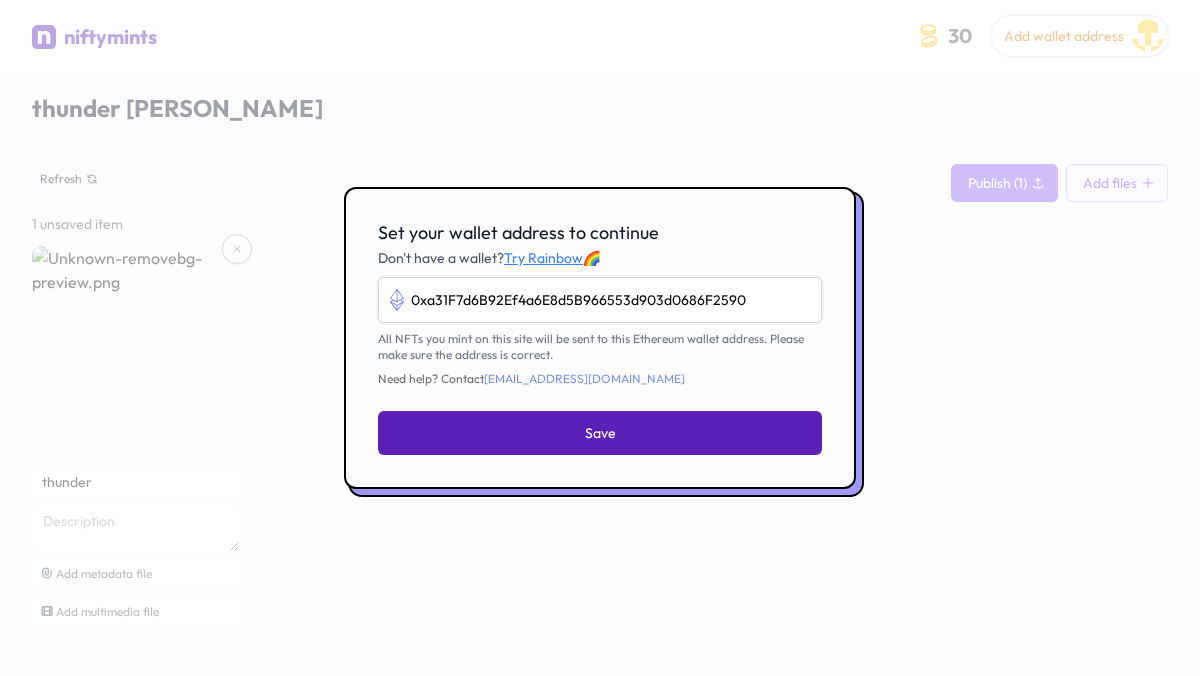 type on "0xa31F7d6B92Ef4a6E8d5B966553d903d0686F2590" 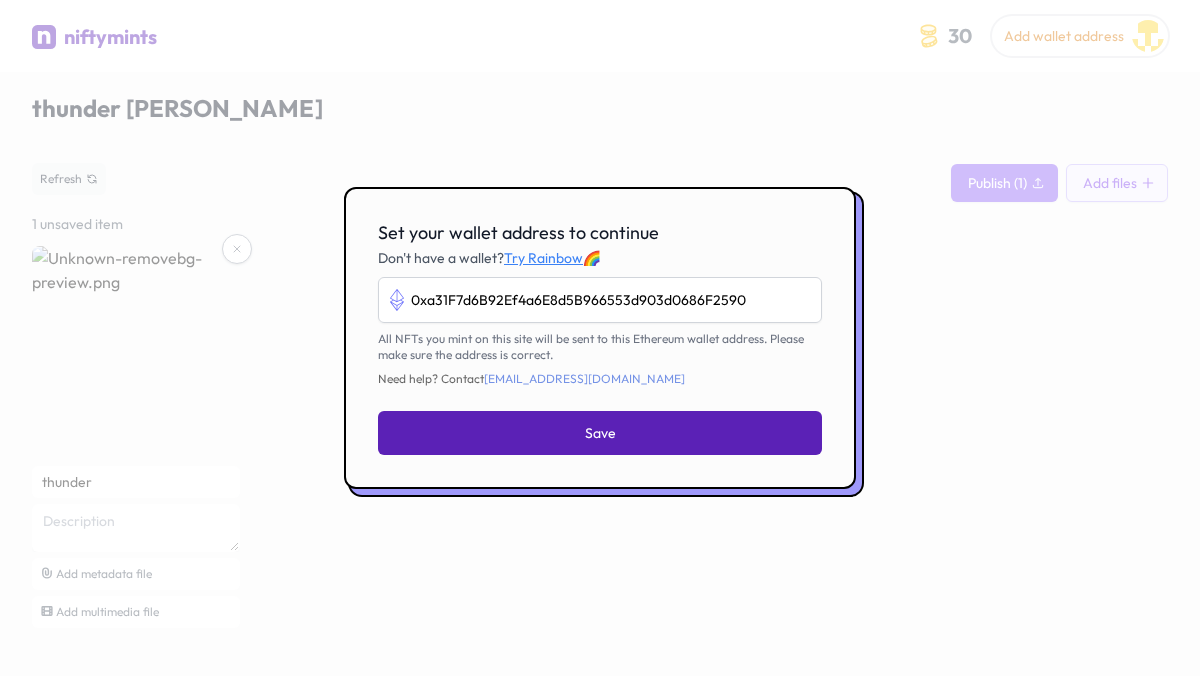 click on "Save" at bounding box center [600, 433] 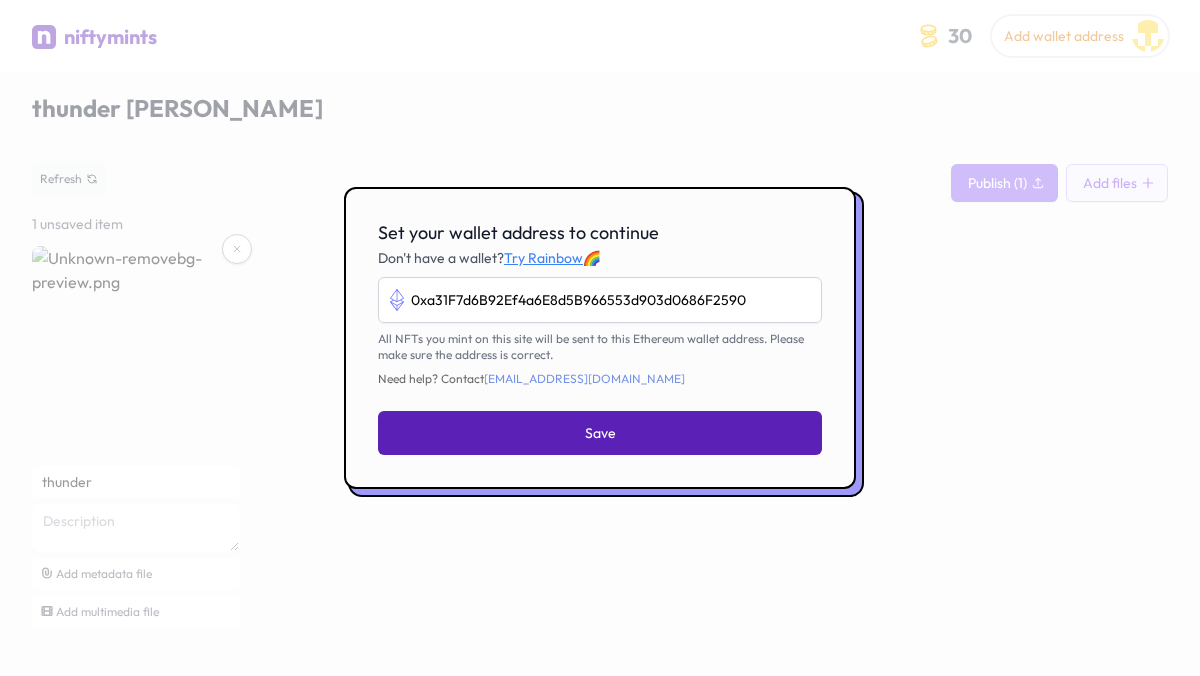 type 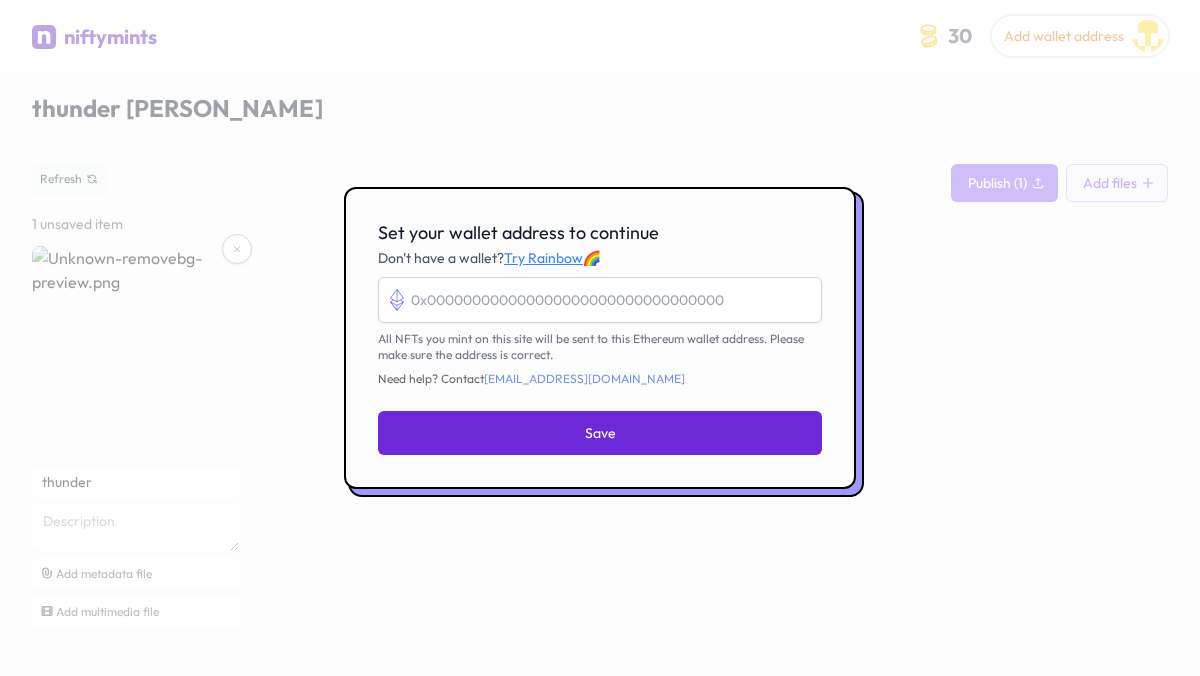 click on "Set your wallet address to continue" at bounding box center [600, 300] 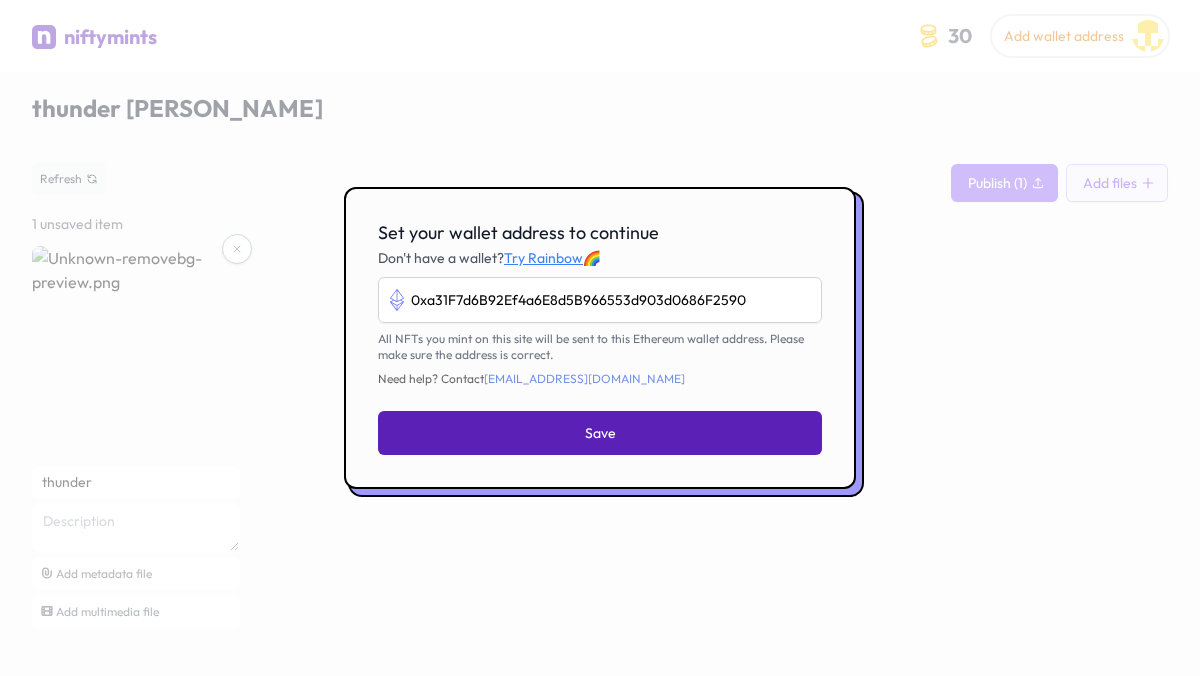type on "0xa31F7d6B92Ef4a6E8d5B966553d903d0686F2590" 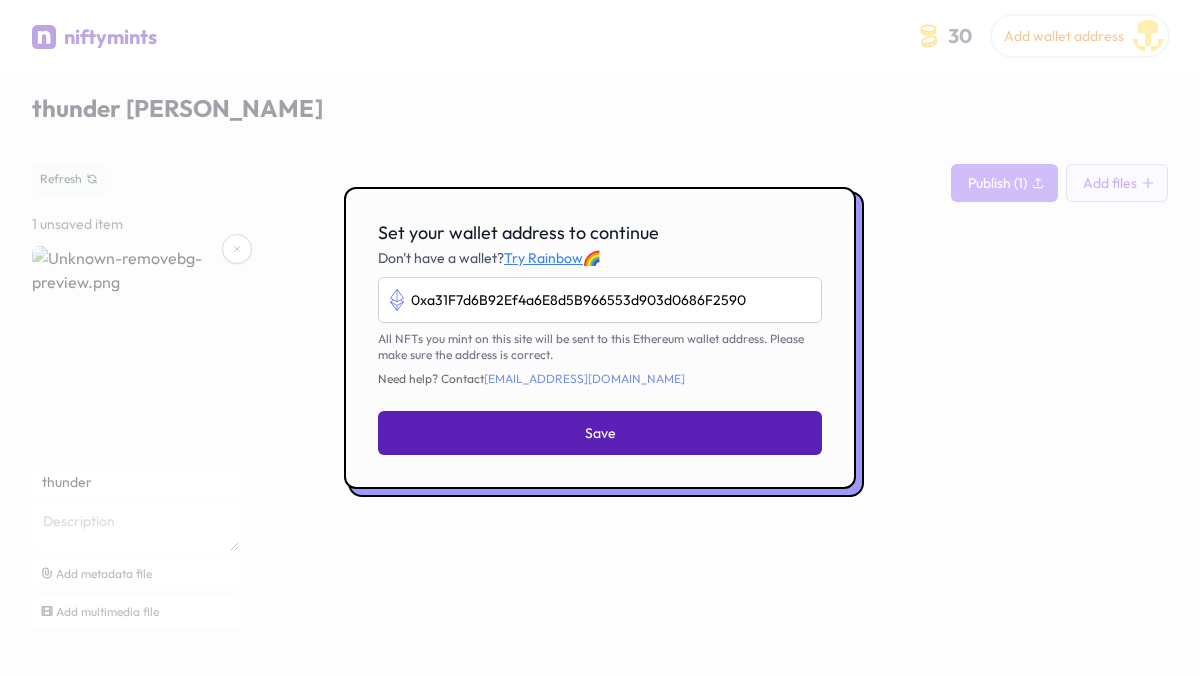 click on "Save" at bounding box center [600, 433] 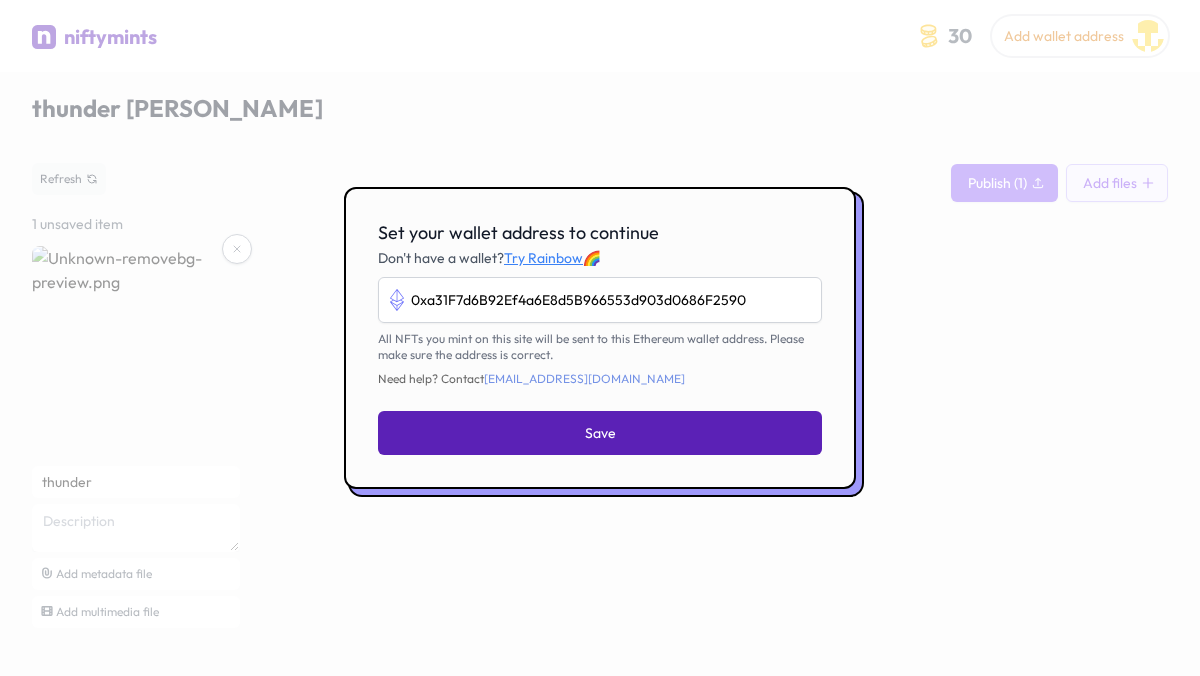 type 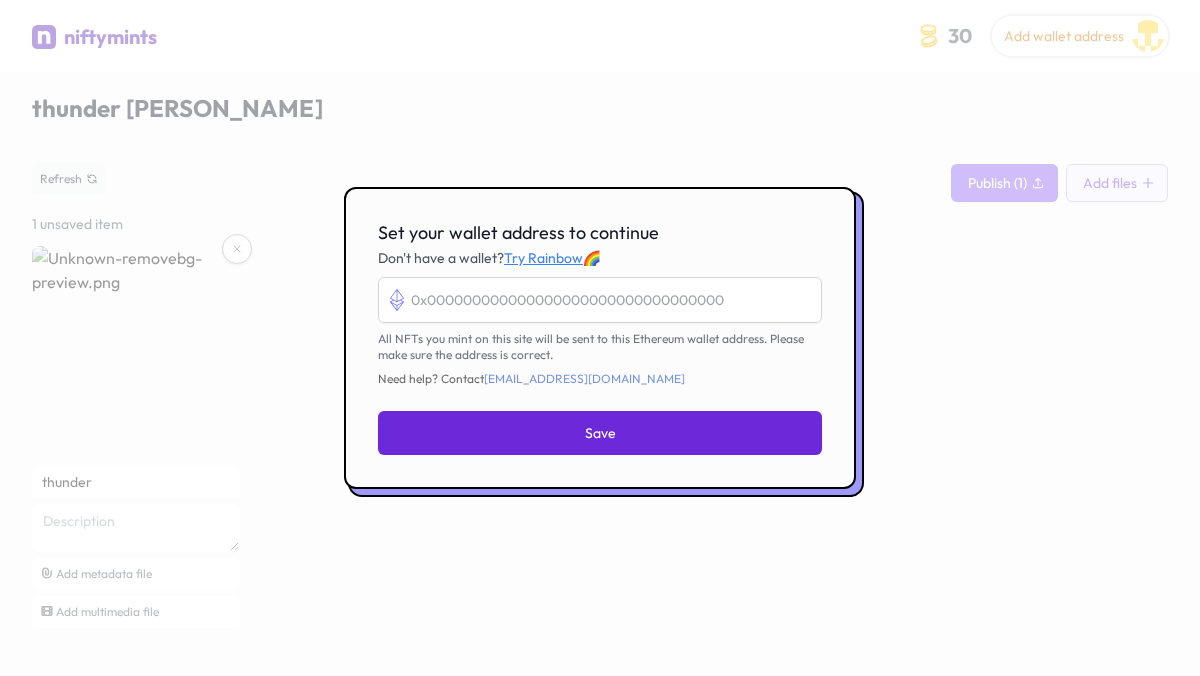 click at bounding box center [600, 338] 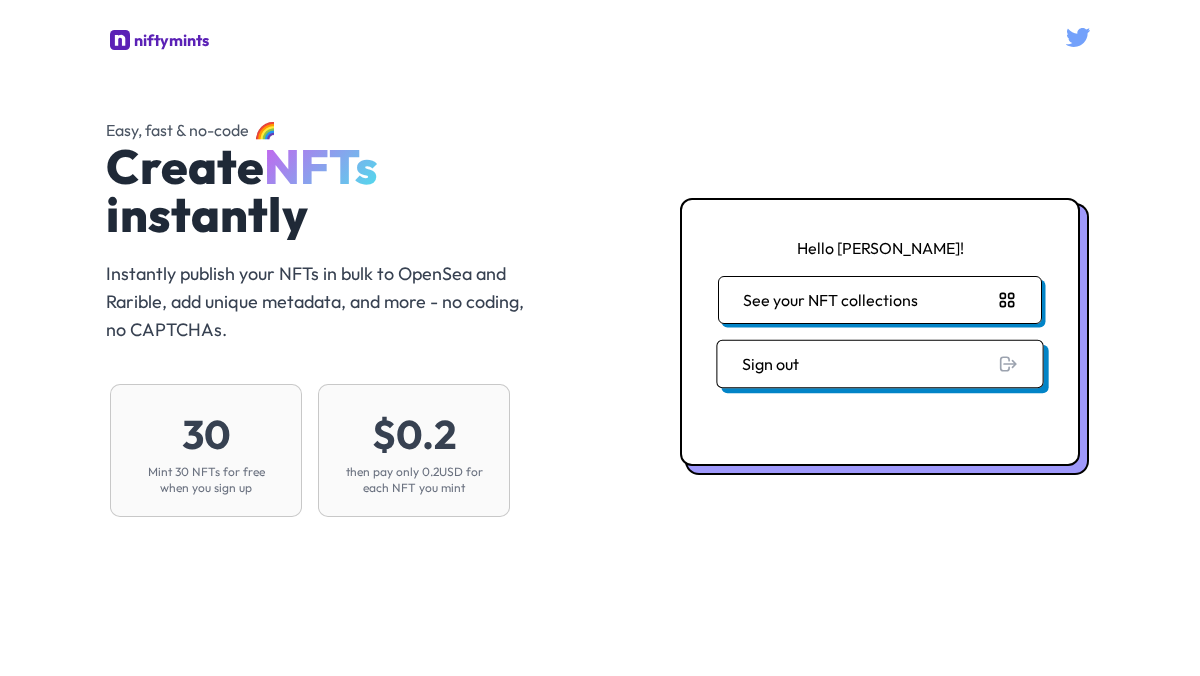 click on "Sign out" at bounding box center [879, 364] 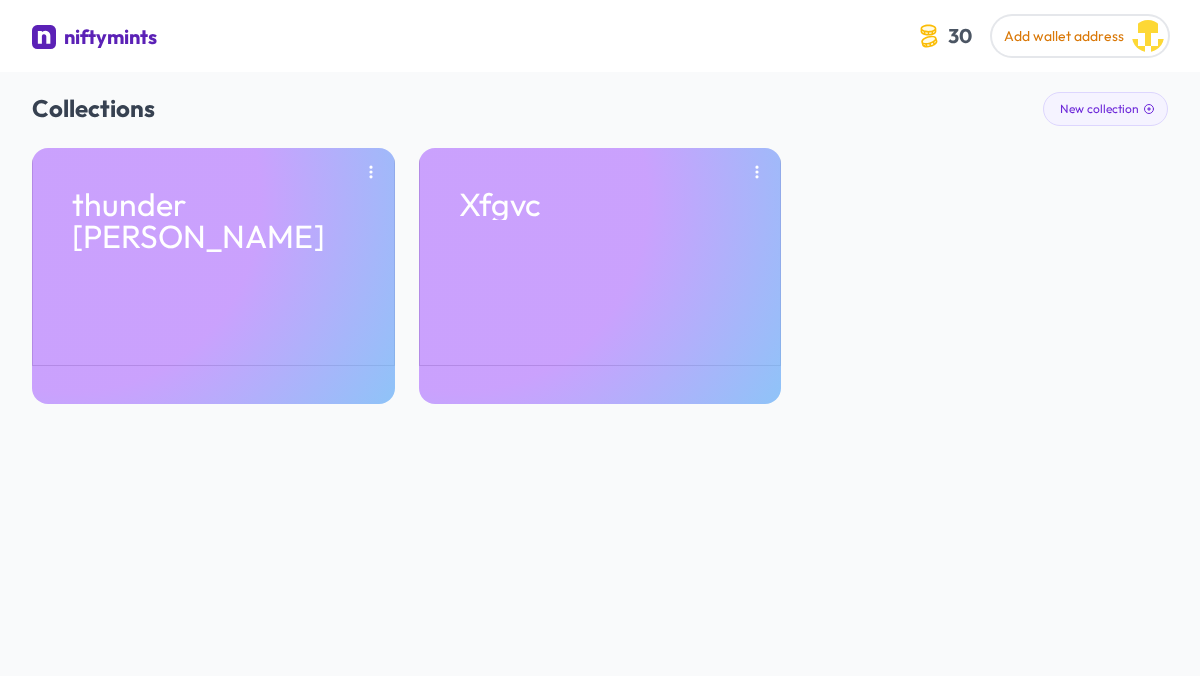 scroll, scrollTop: 0, scrollLeft: 0, axis: both 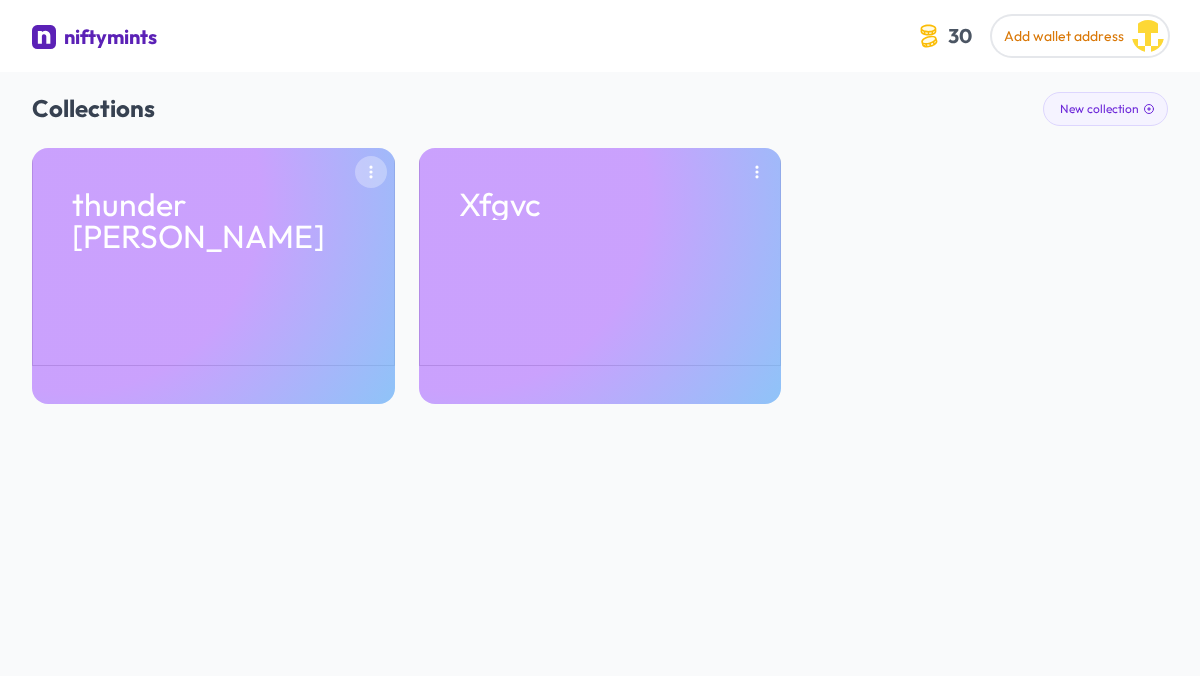 click 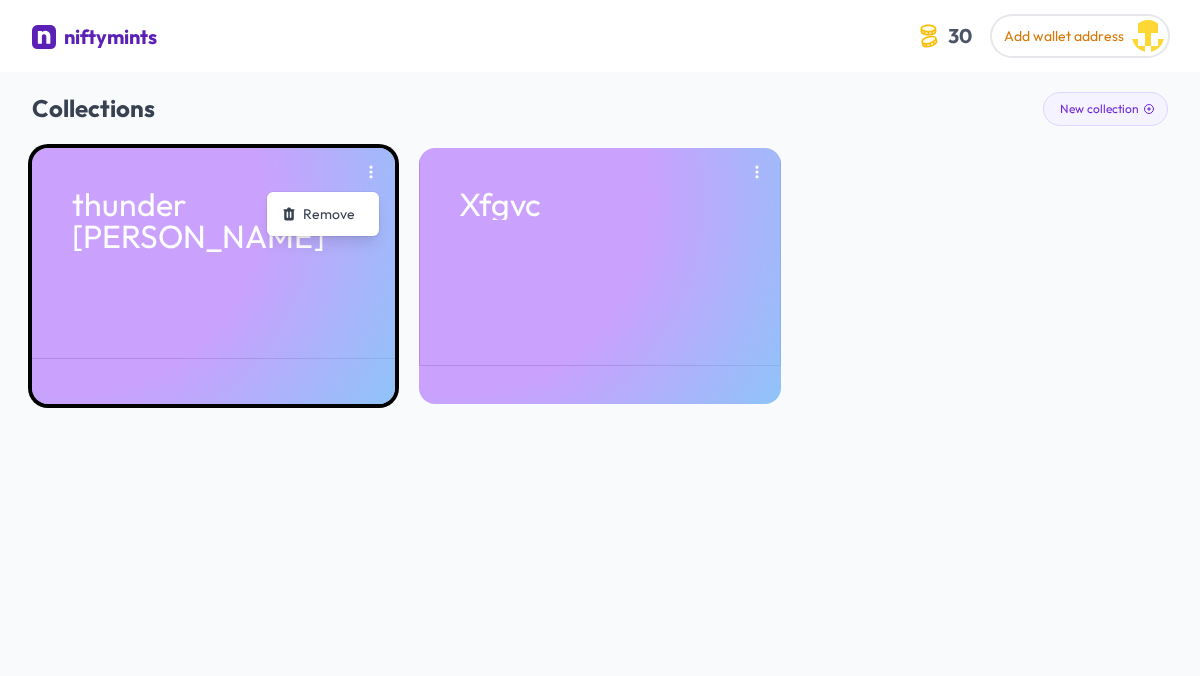 click on "thunder [PERSON_NAME]" at bounding box center [213, 276] 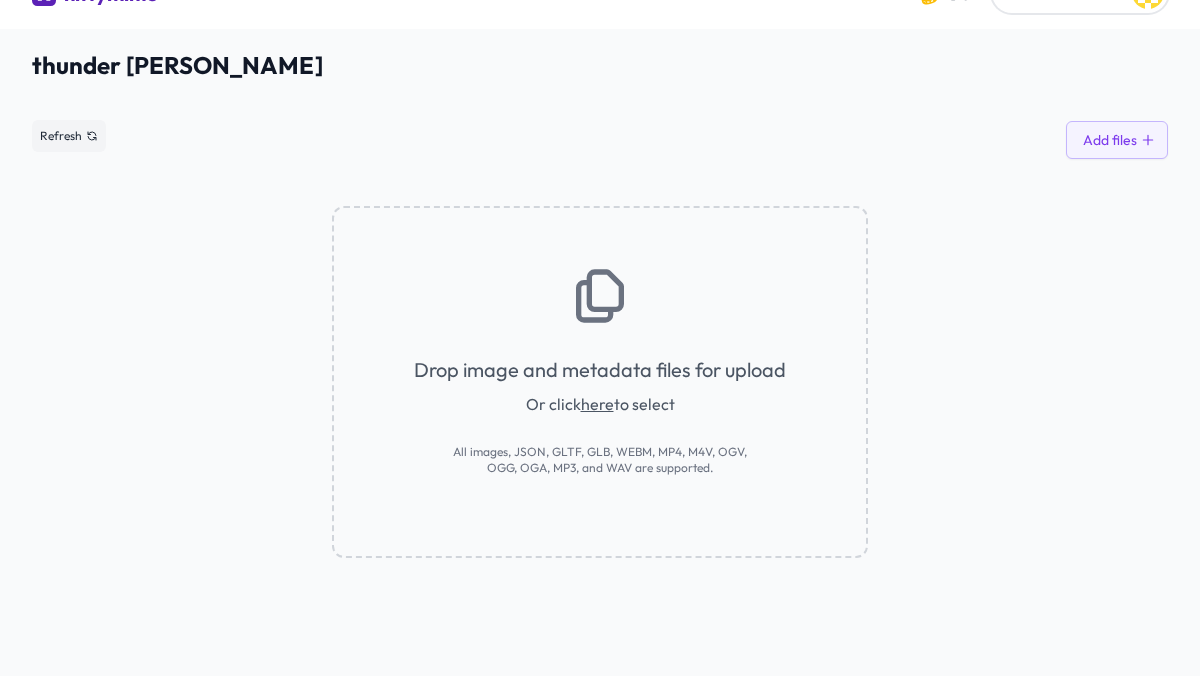 scroll, scrollTop: 72, scrollLeft: 0, axis: vertical 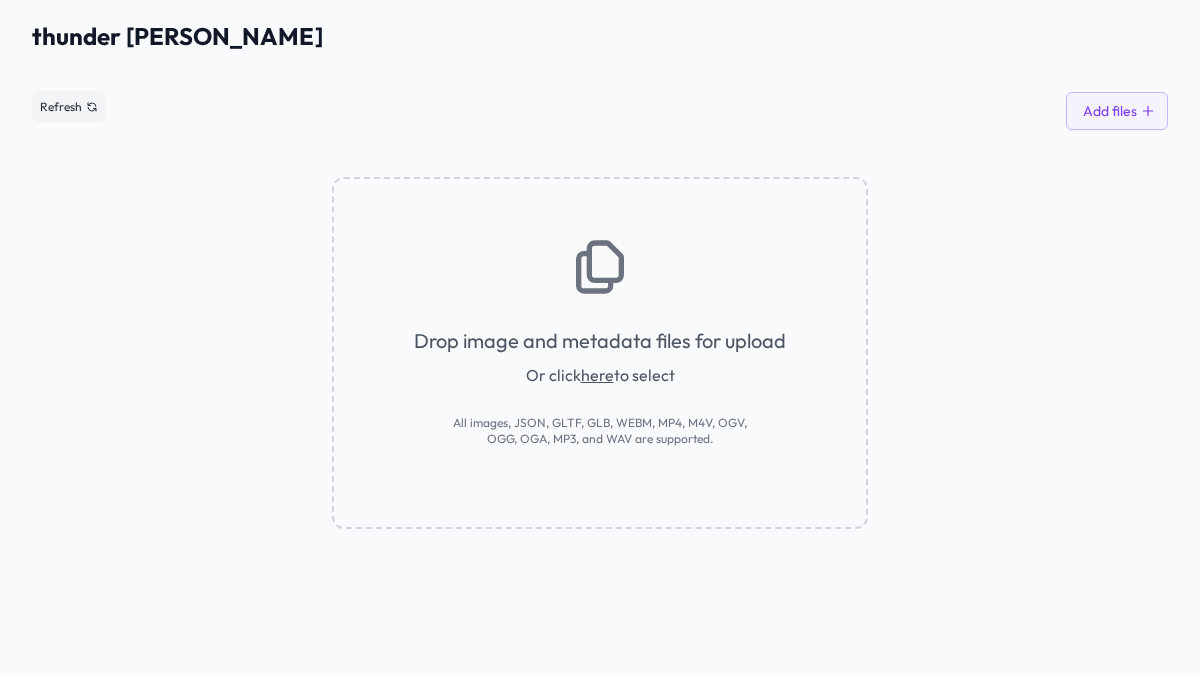 click on "here" at bounding box center [597, 375] 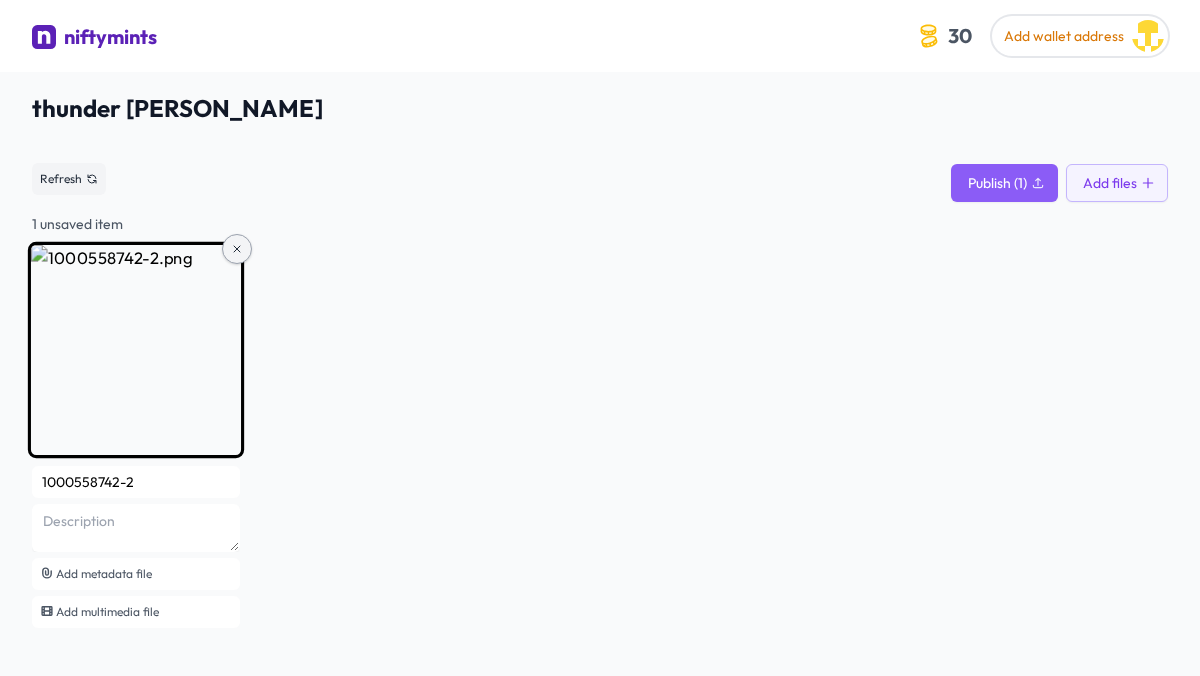click at bounding box center [237, 249] 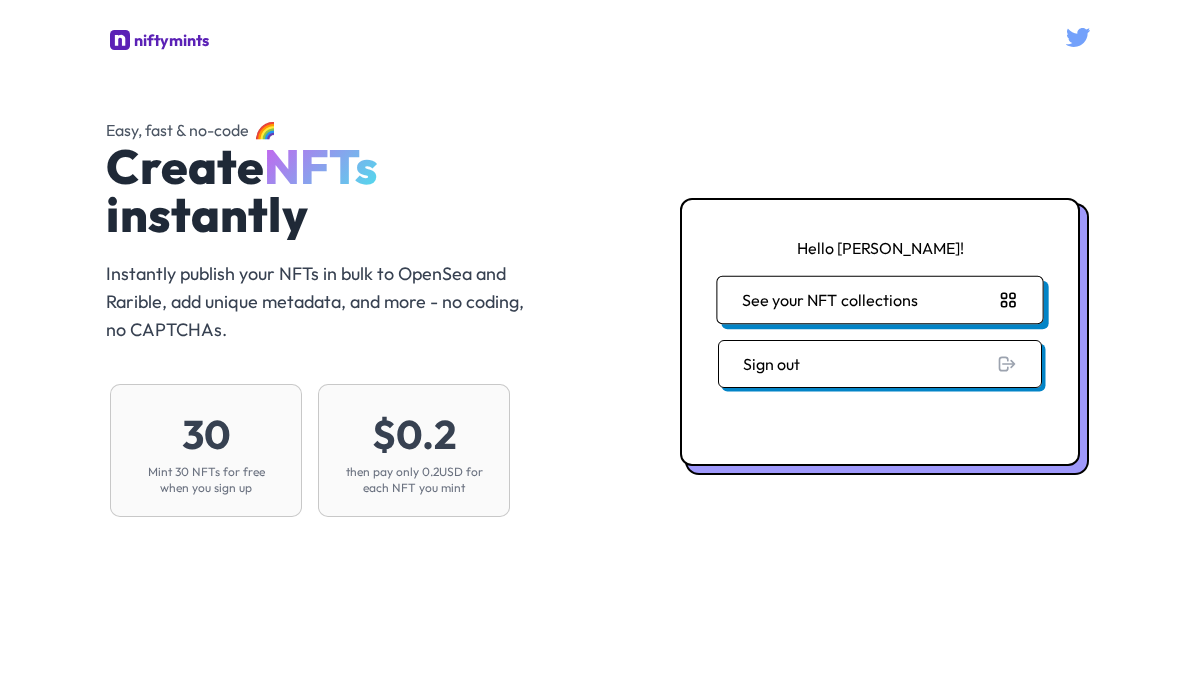 click 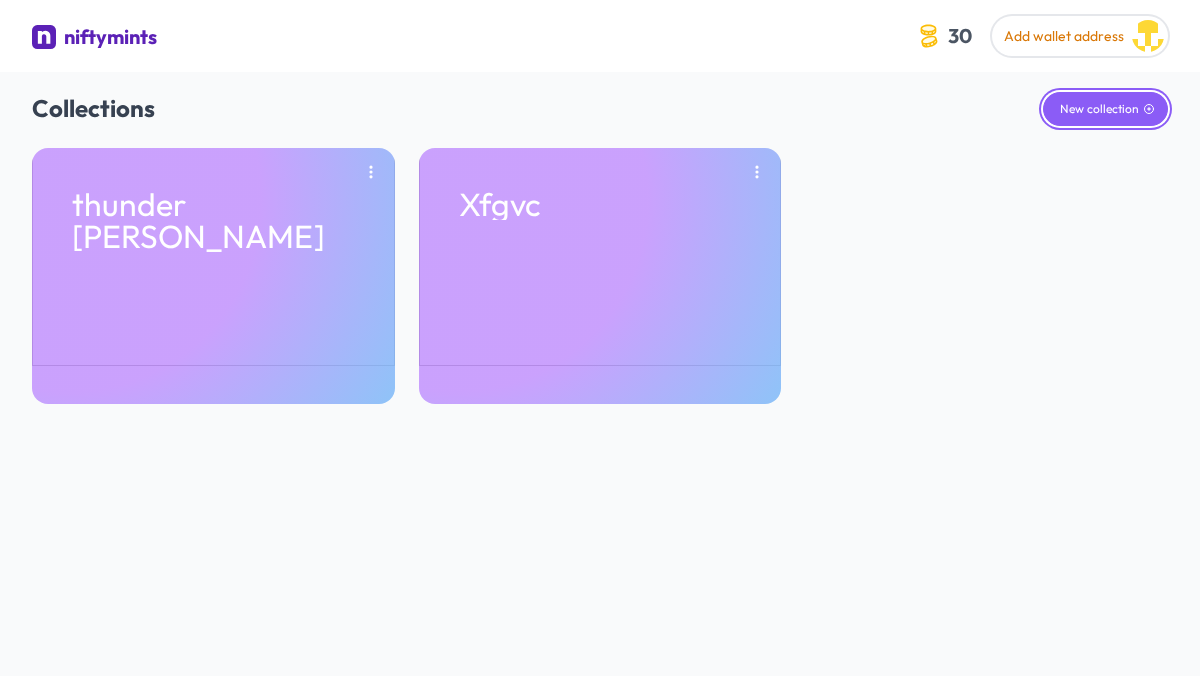 click on "New collection" at bounding box center (1105, 109) 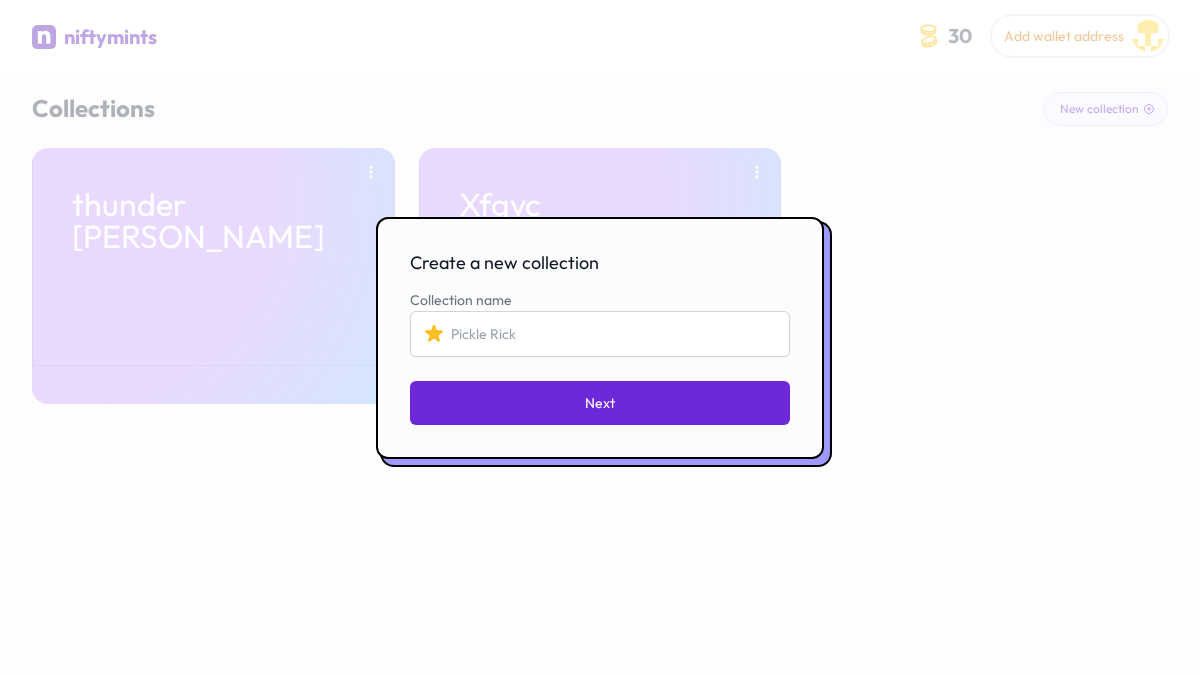 click on "Collection name" at bounding box center [600, 334] 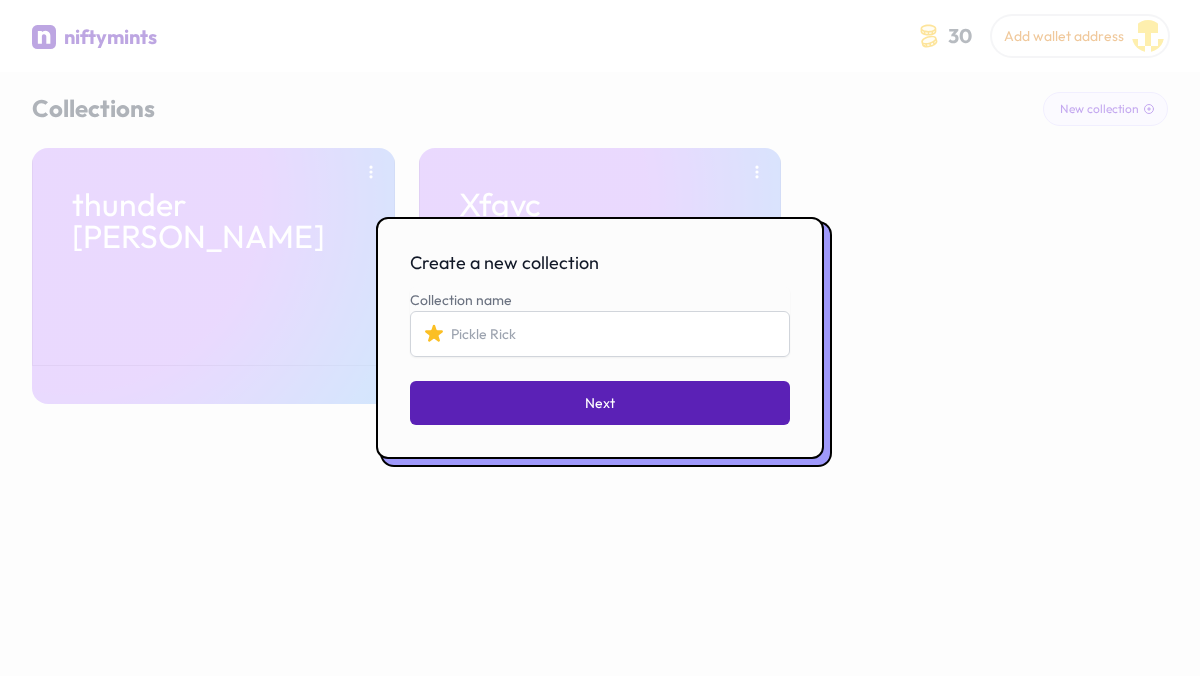 click on "Next" at bounding box center [600, 403] 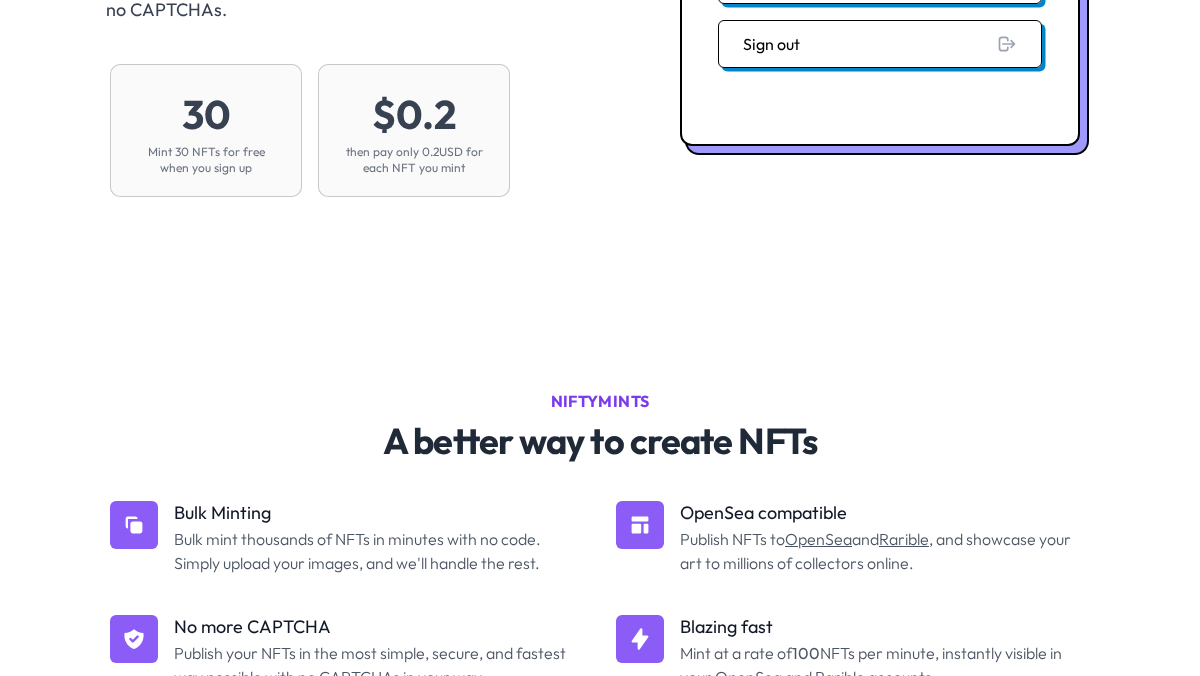 scroll, scrollTop: 0, scrollLeft: 0, axis: both 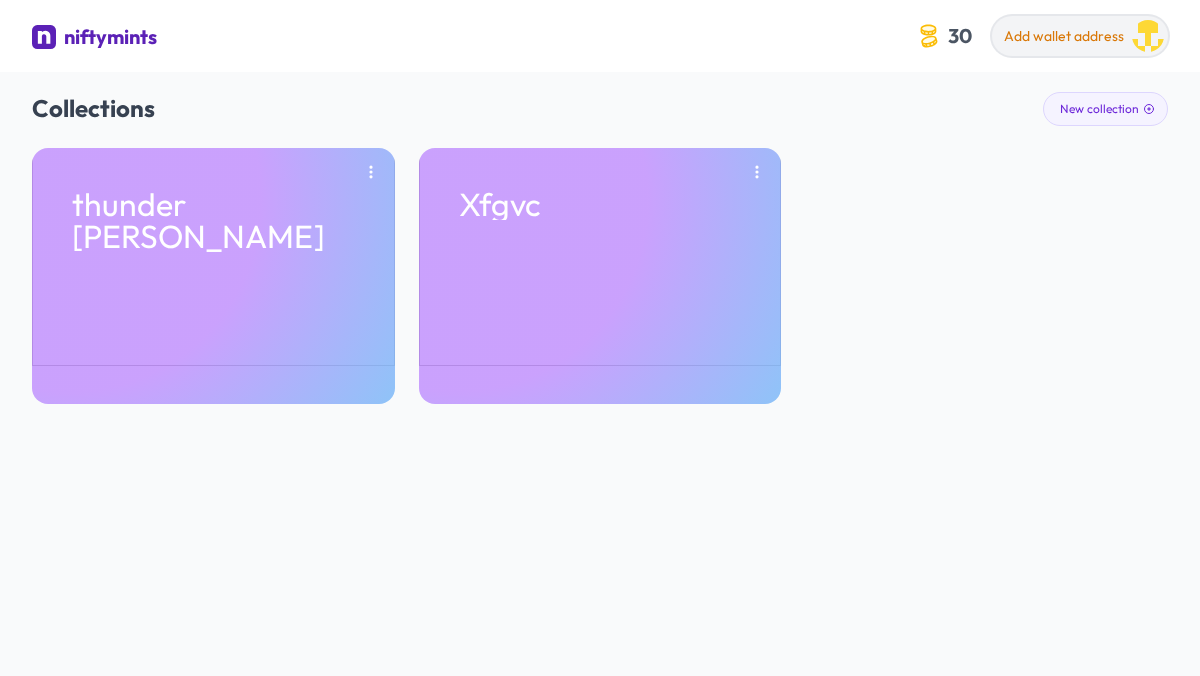 click on "Add wallet address" at bounding box center (1064, 36) 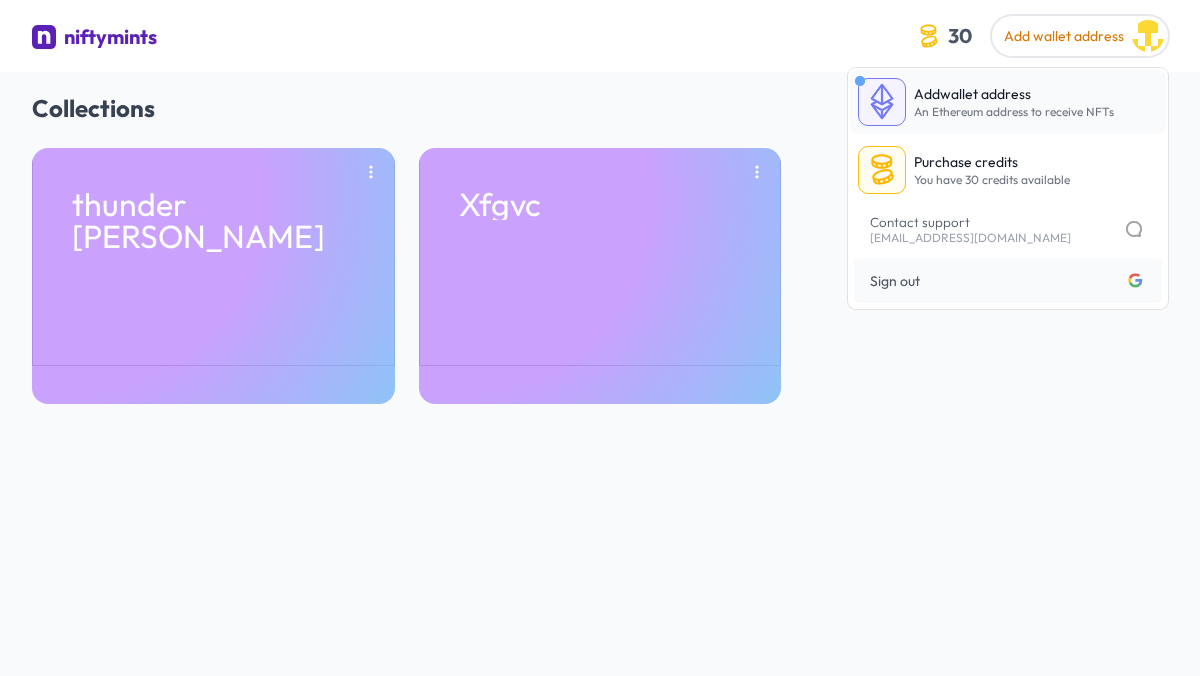 click on "An Ethereum address to receive NFTs" at bounding box center (1014, 111) 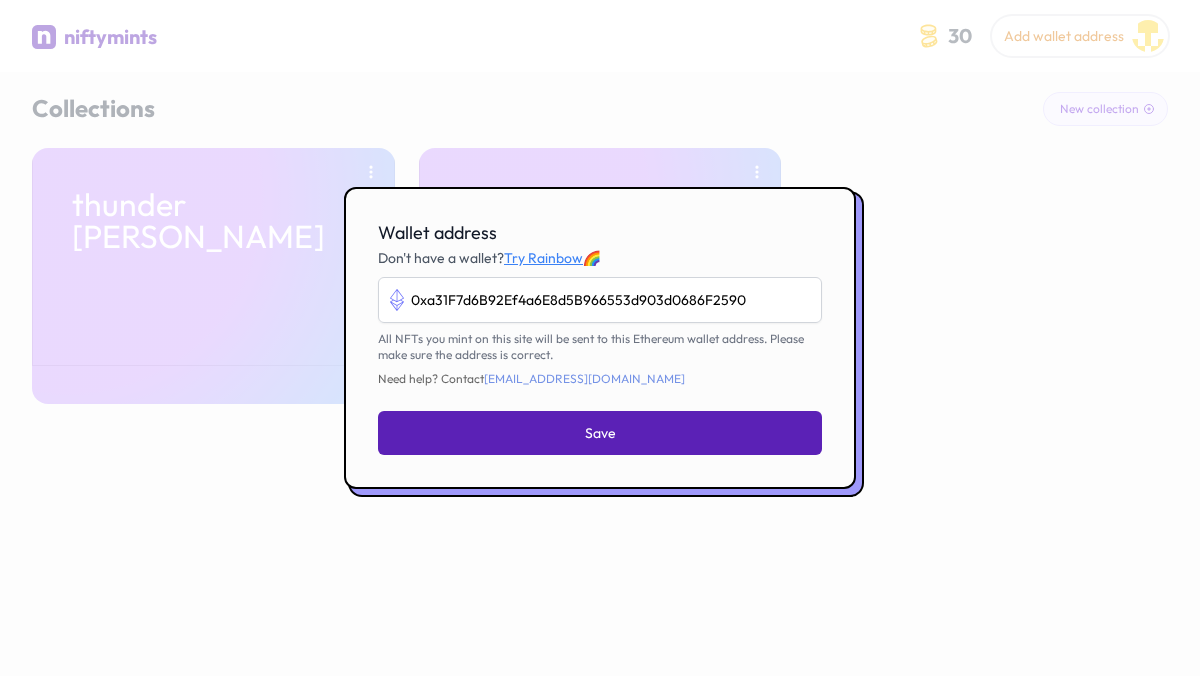 type on "0xa31F7d6B92Ef4a6E8d5B966553d903d0686F2590" 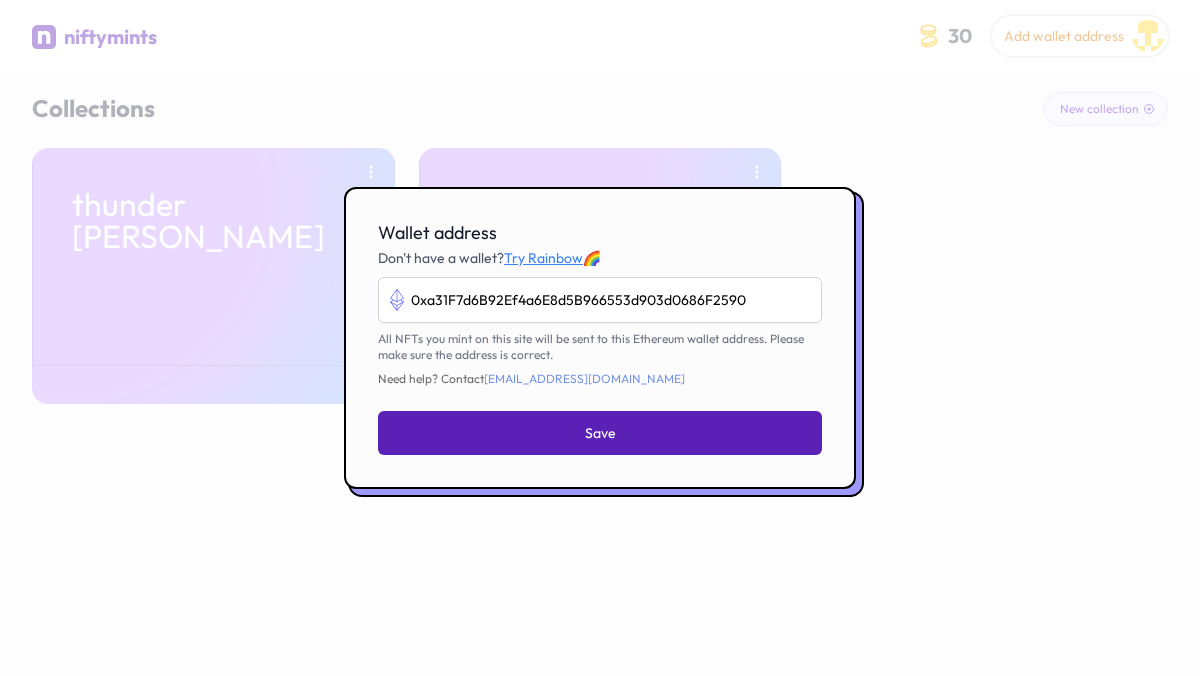 click on "Save" at bounding box center (600, 433) 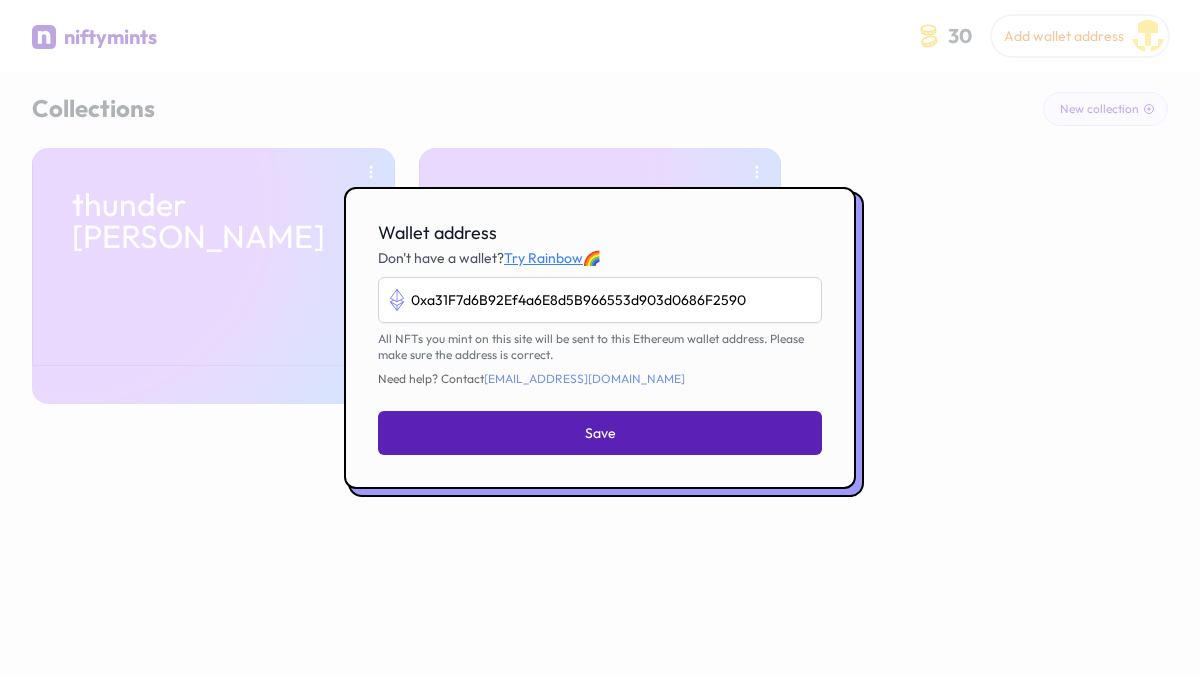 type 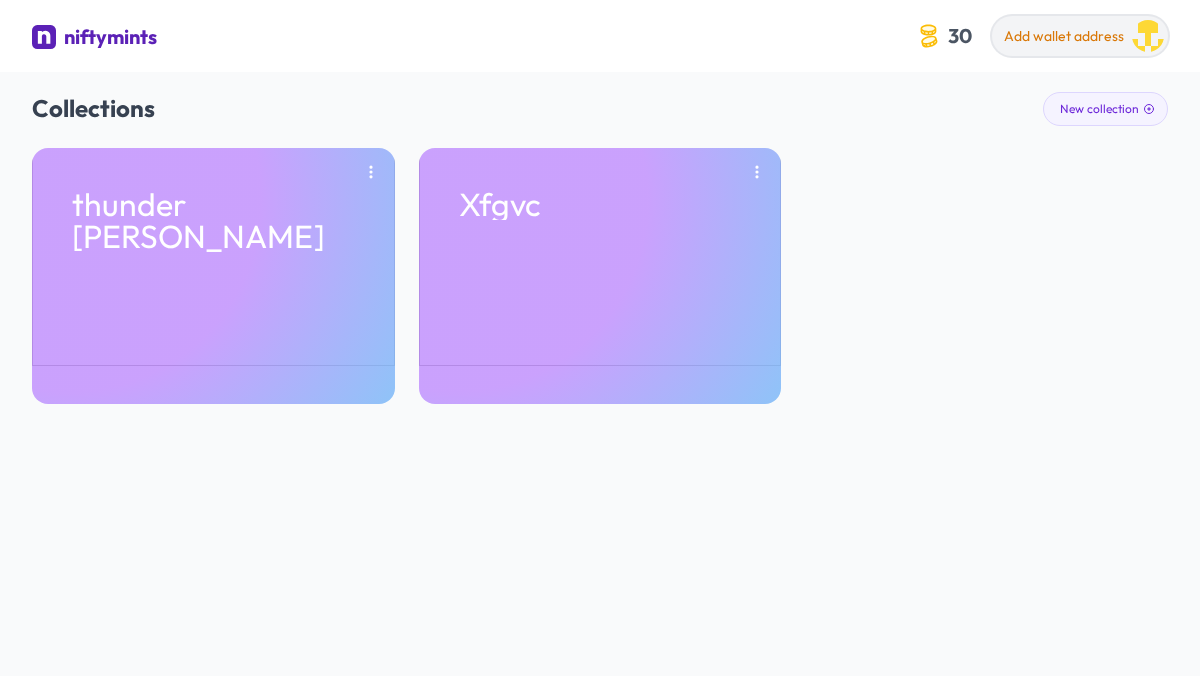 click on "Add wallet address" at bounding box center (1064, 39) 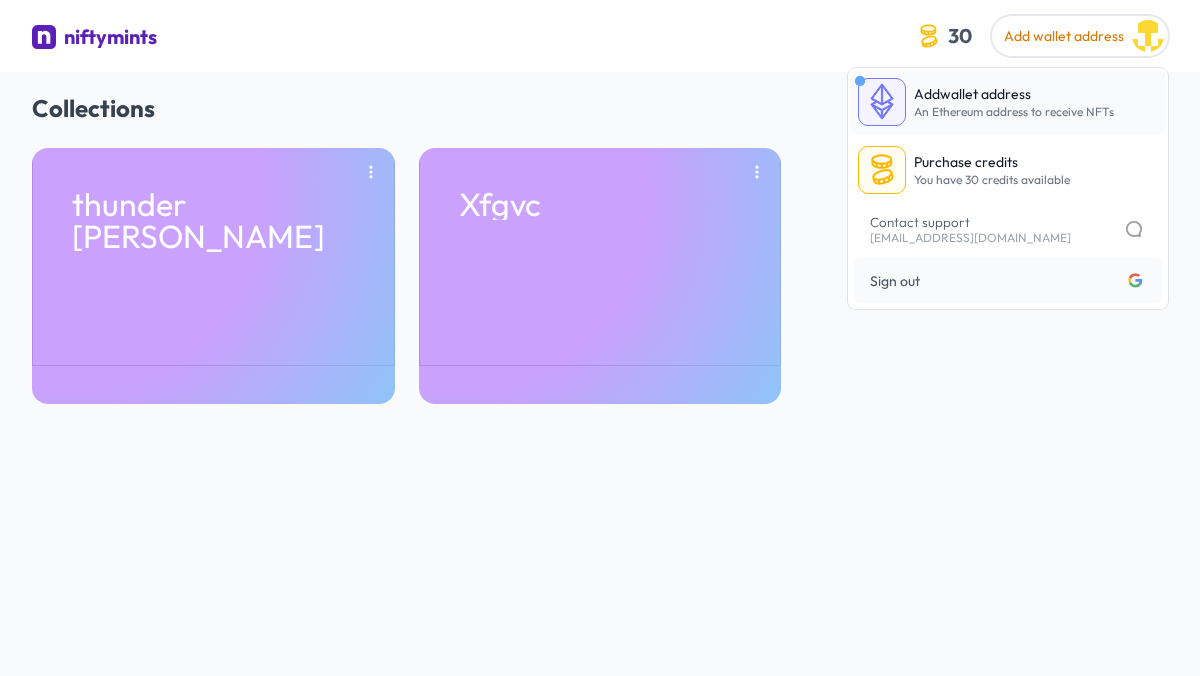 click on "An Ethereum address to receive NFTs" at bounding box center (1014, 111) 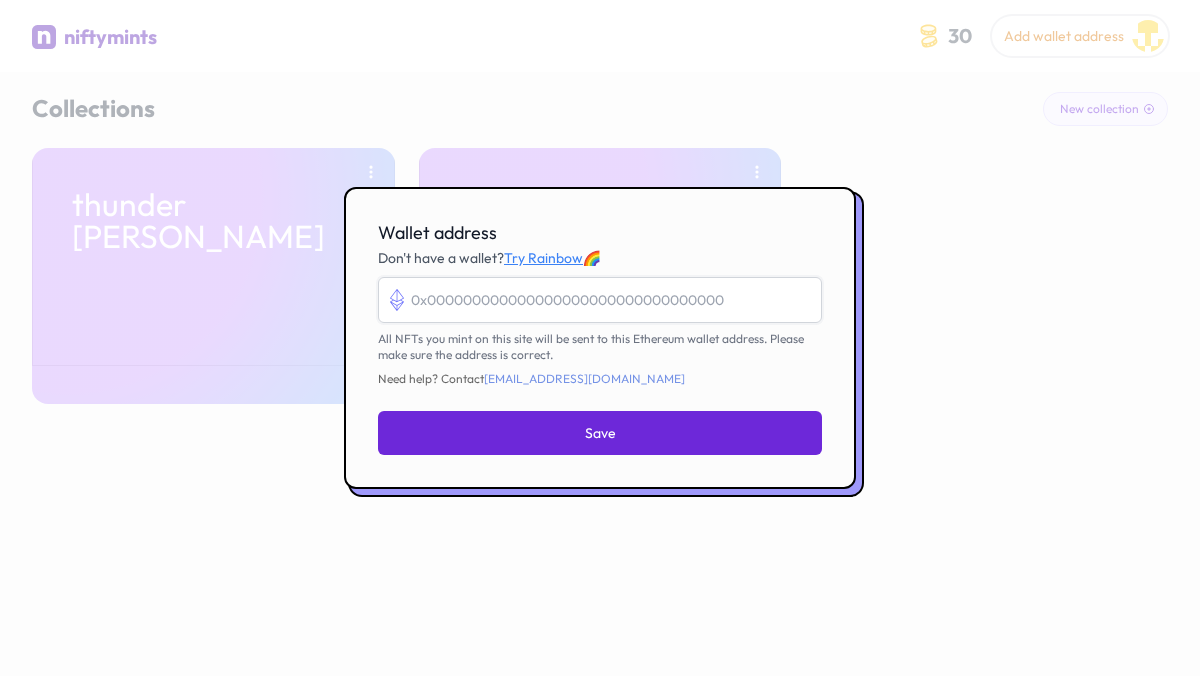 click on "Wallet address" at bounding box center [600, 300] 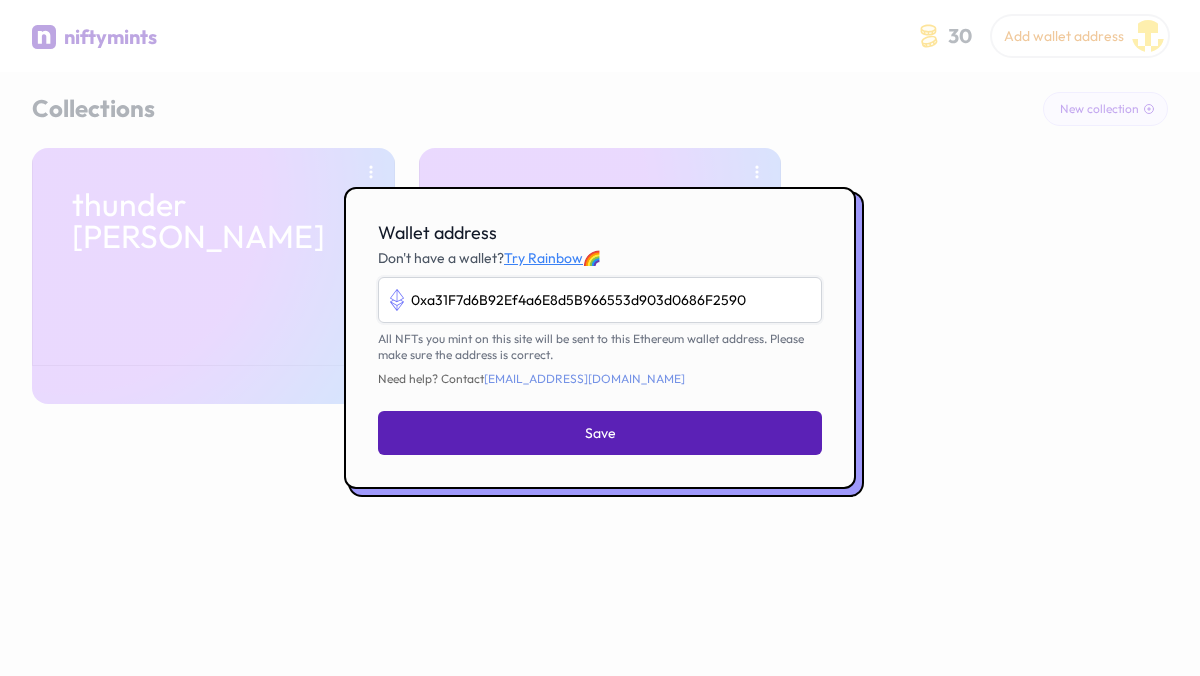 type on "0xa31F7d6B92Ef4a6E8d5B966553d903d0686F2590" 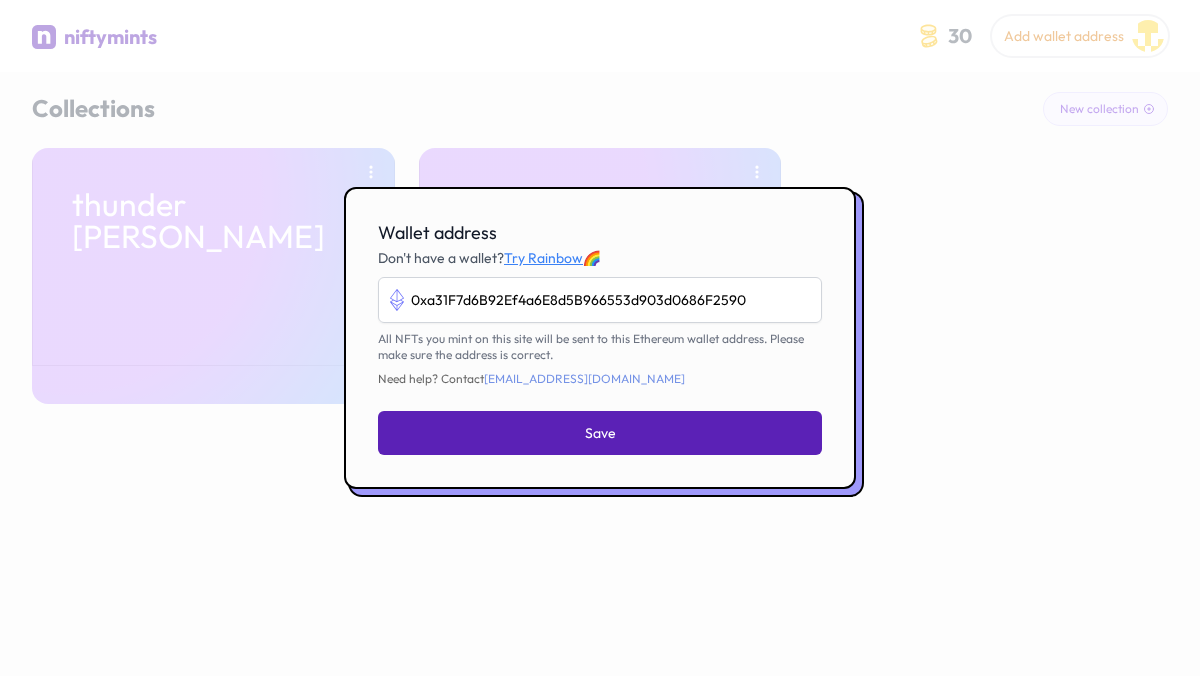 click on "Save" at bounding box center [600, 433] 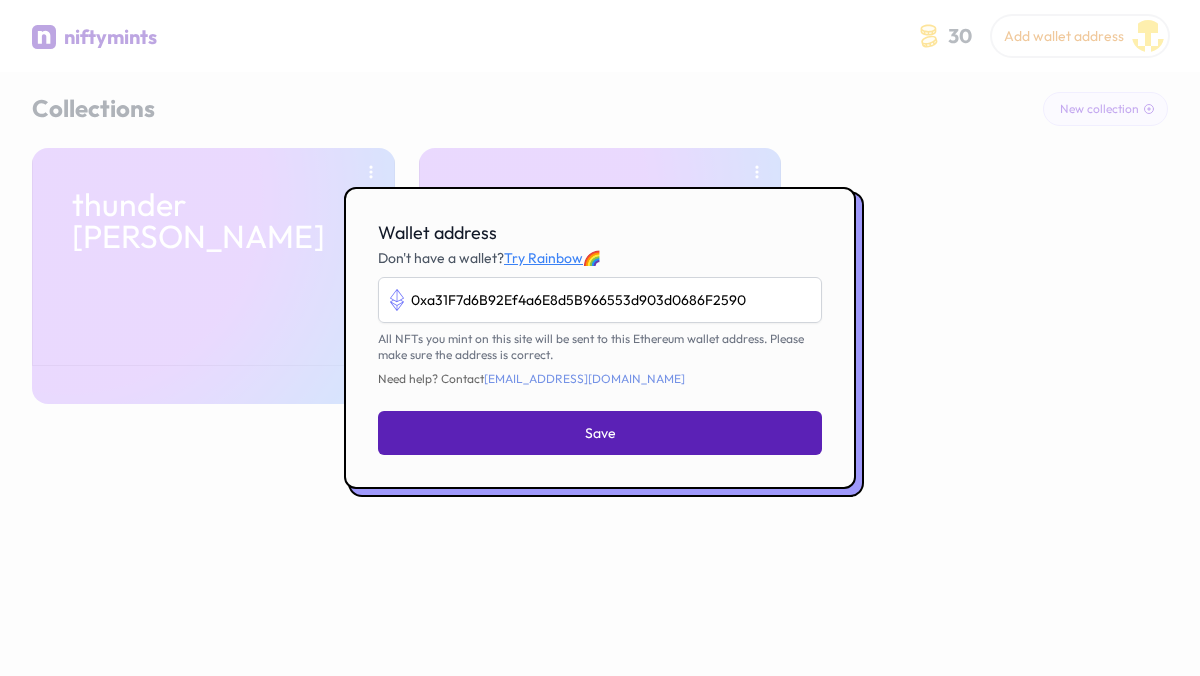 type 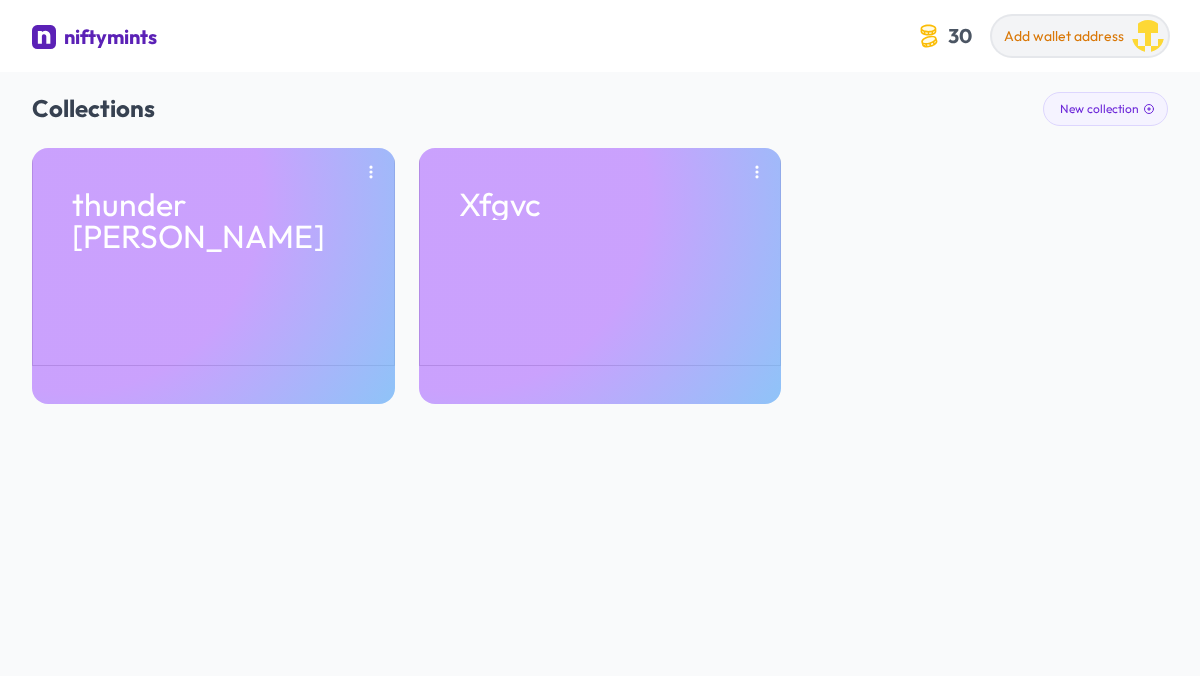 click on "Add wallet address" at bounding box center [1064, 36] 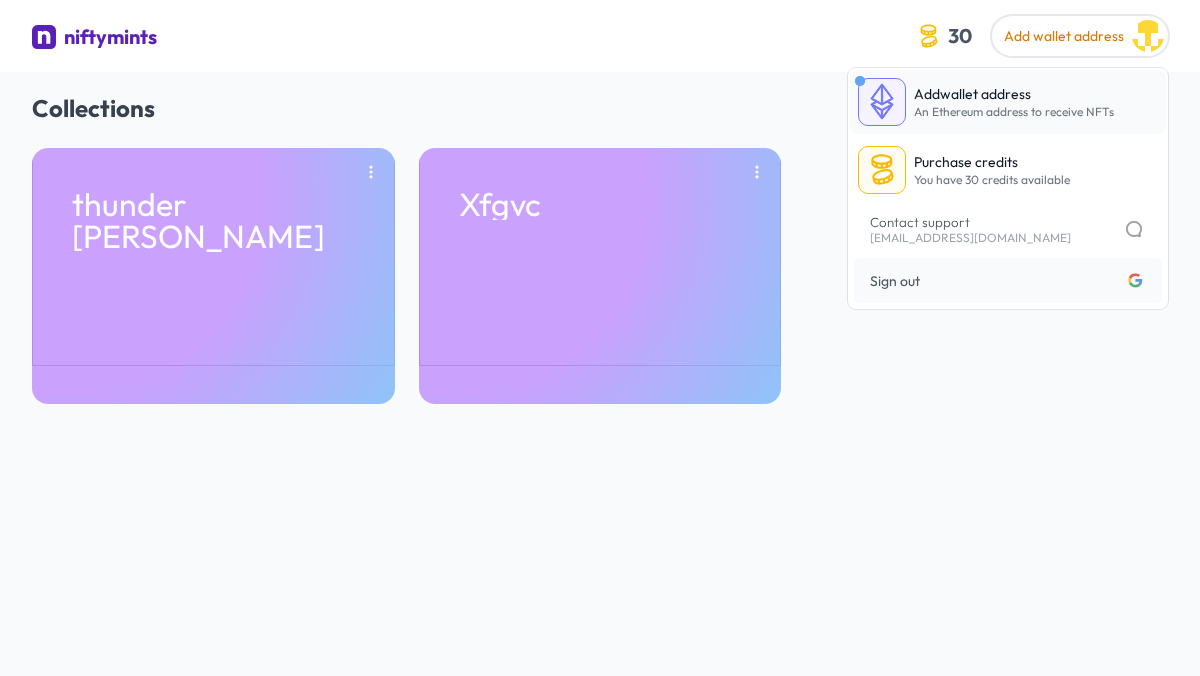 click on "Add" at bounding box center (927, 94) 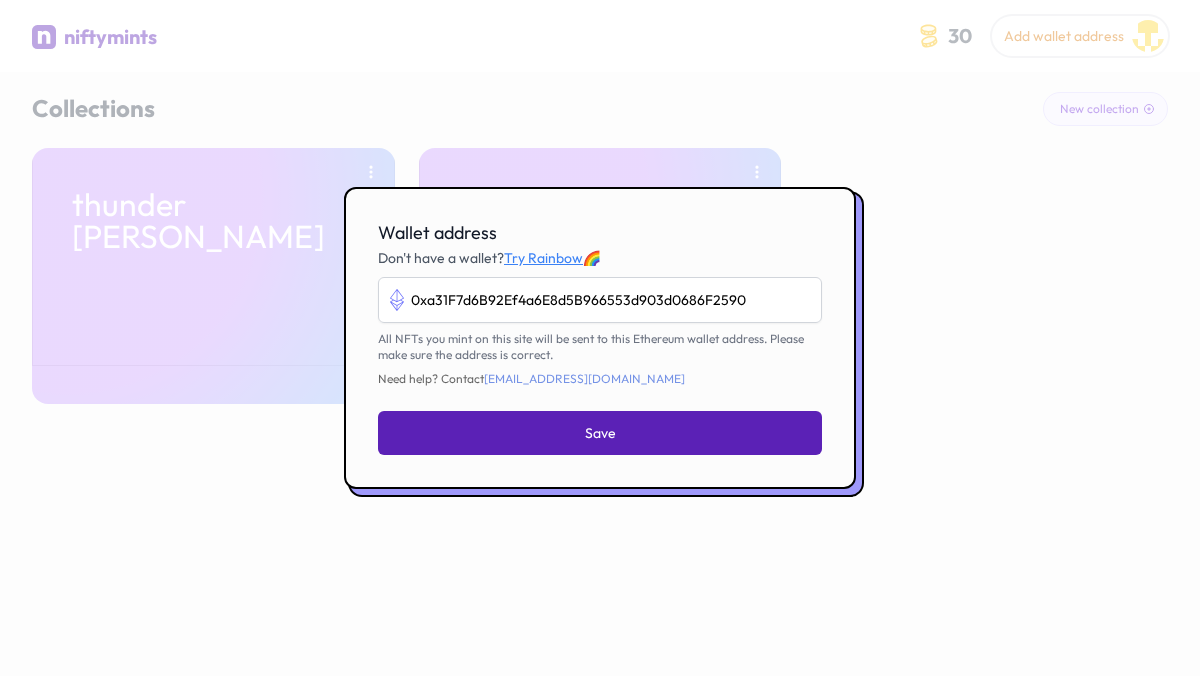 type on "0xa31F7d6B92Ef4a6E8d5B966553d903d0686F2590" 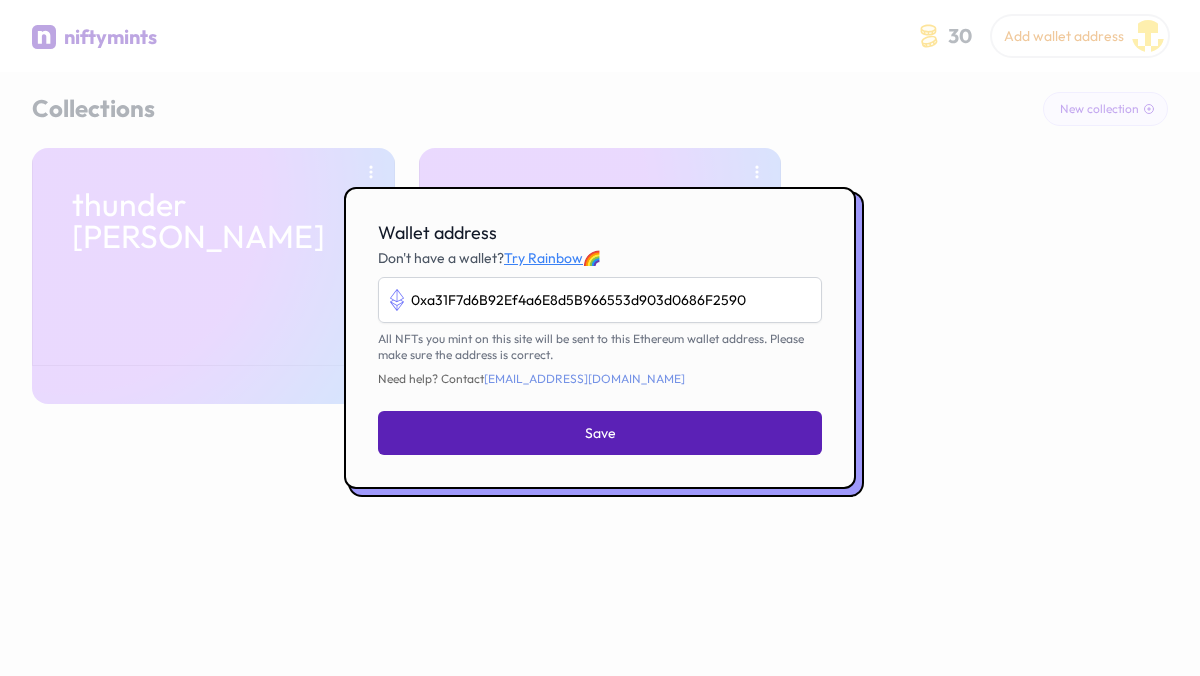 click on "Save" at bounding box center [600, 433] 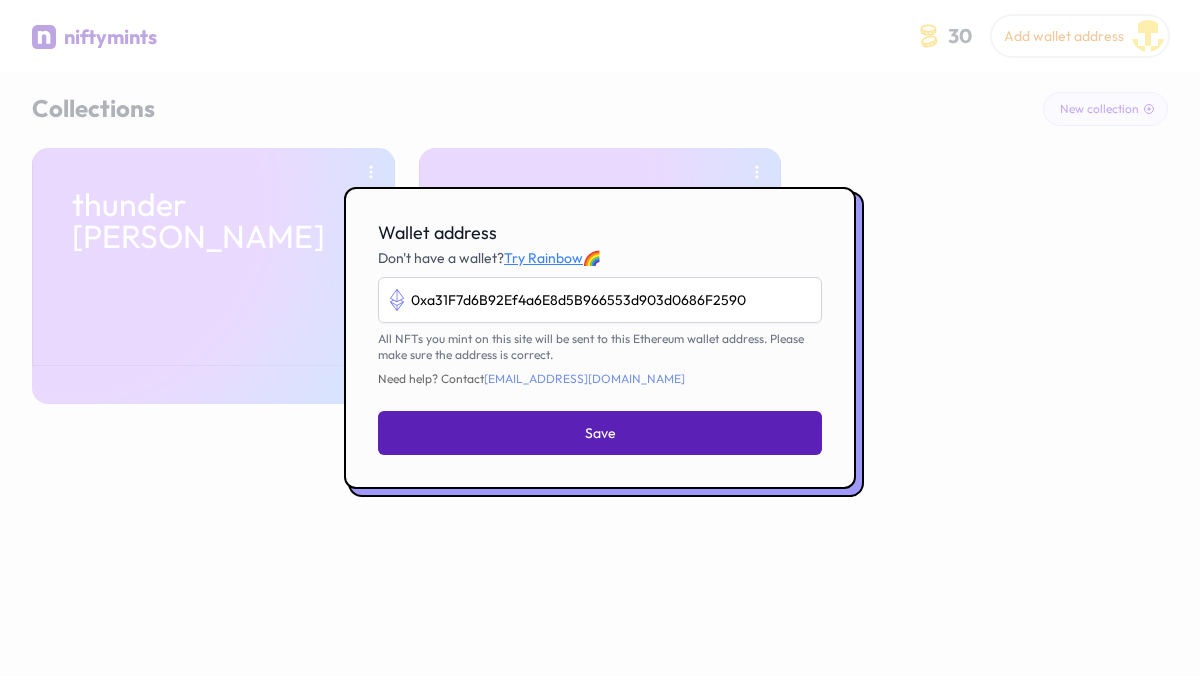 type 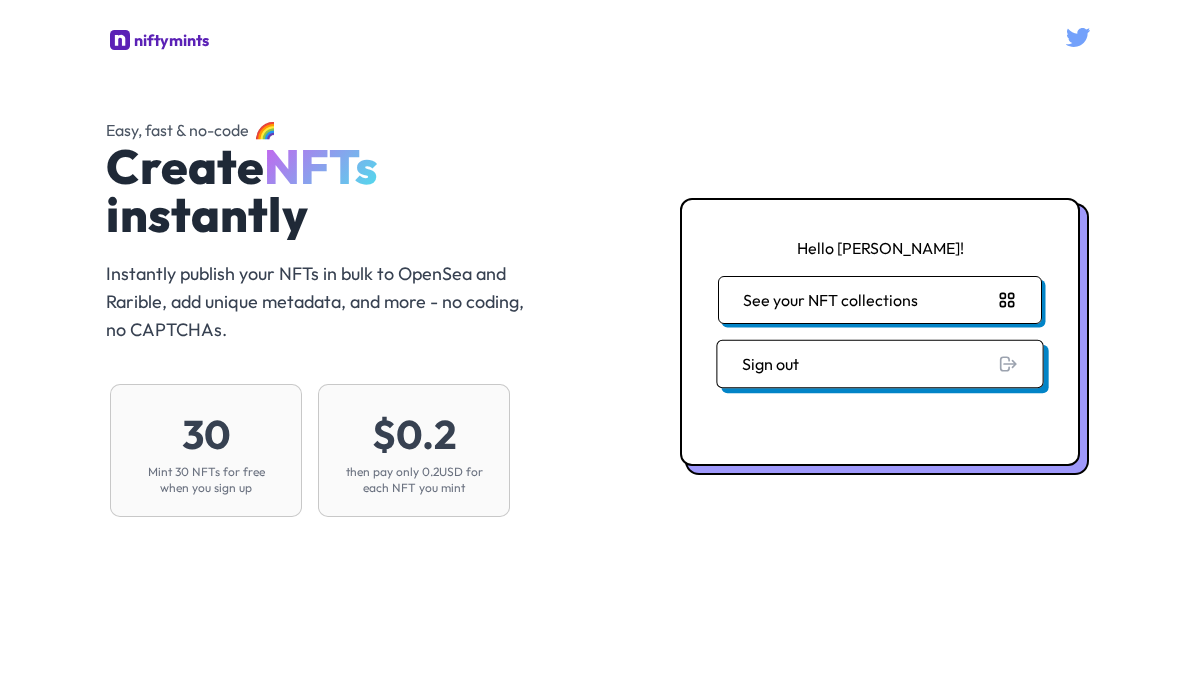 click on "Sign out" at bounding box center [879, 364] 